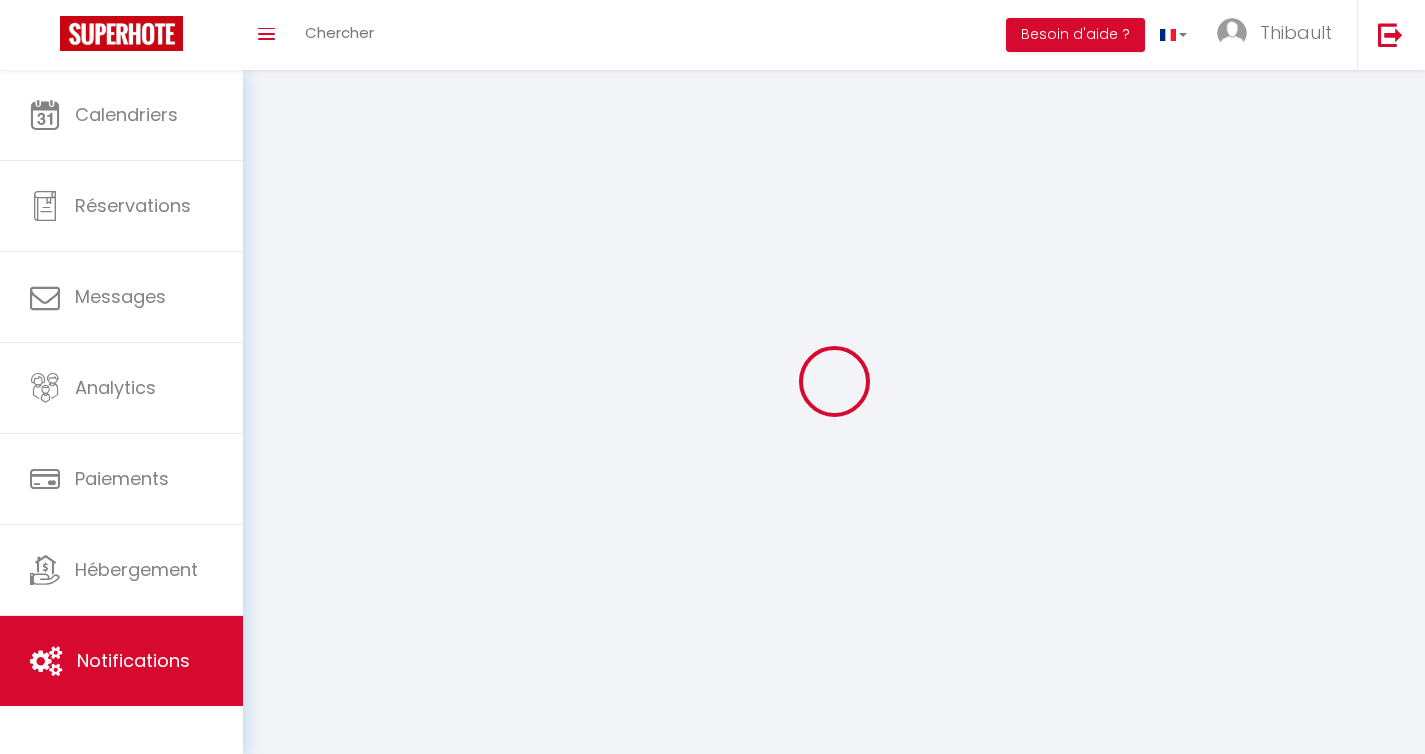 scroll, scrollTop: 0, scrollLeft: 0, axis: both 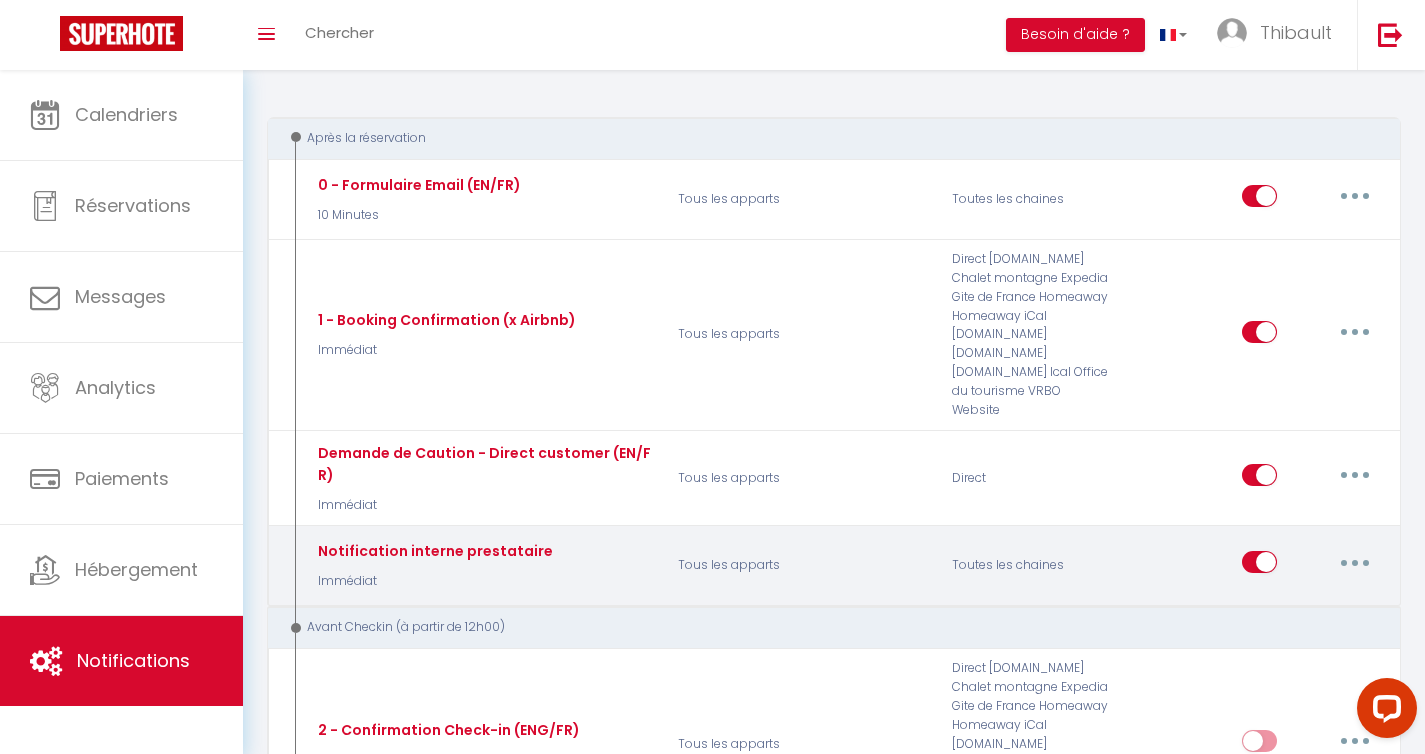 click at bounding box center [1355, 562] 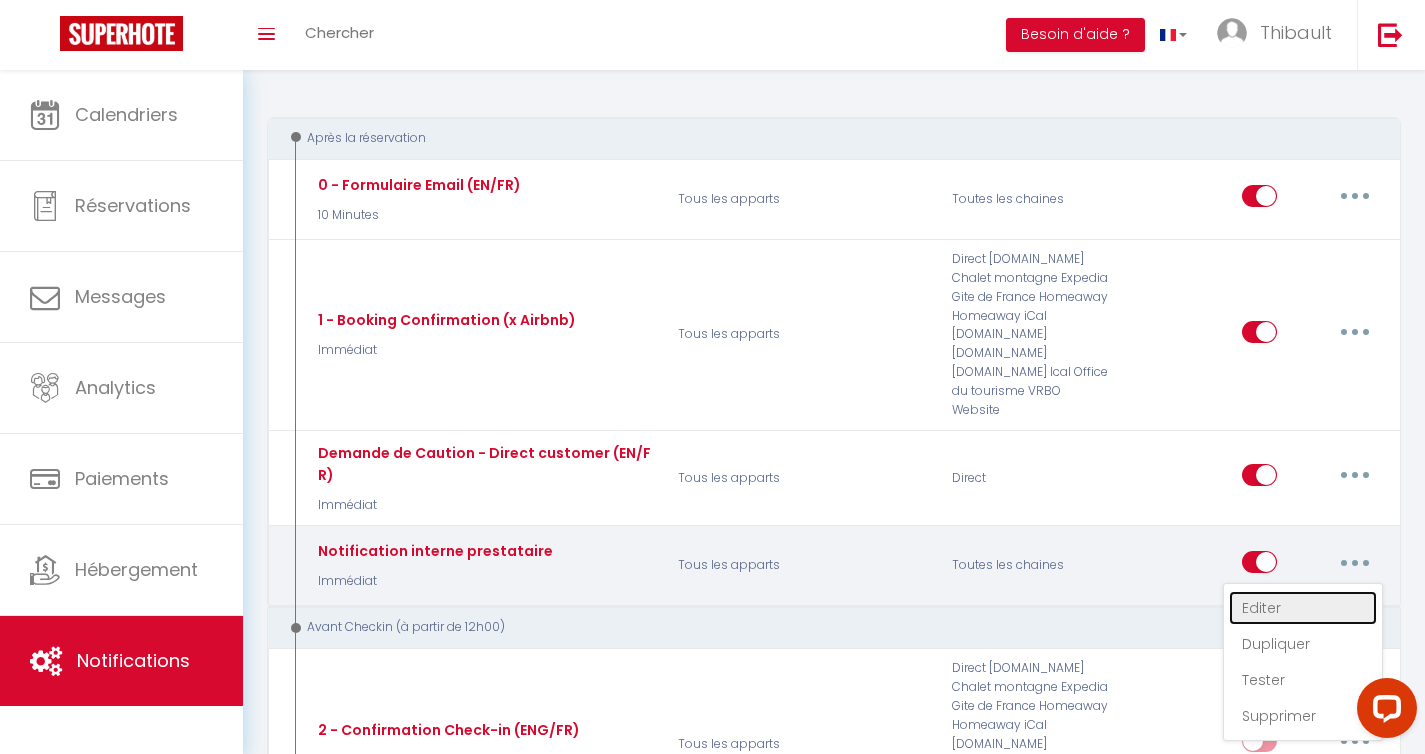 click on "Editer" at bounding box center [1303, 608] 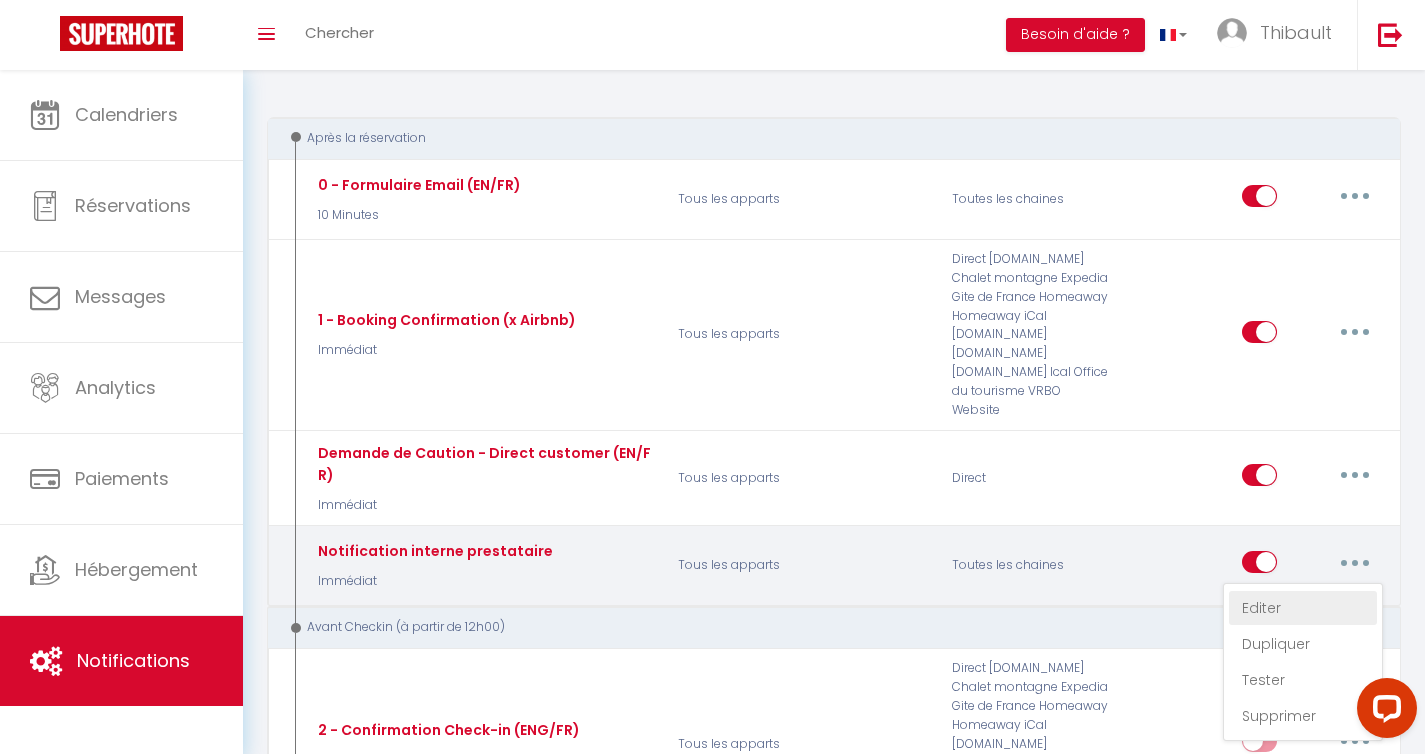 type on "Notification interne prestataire" 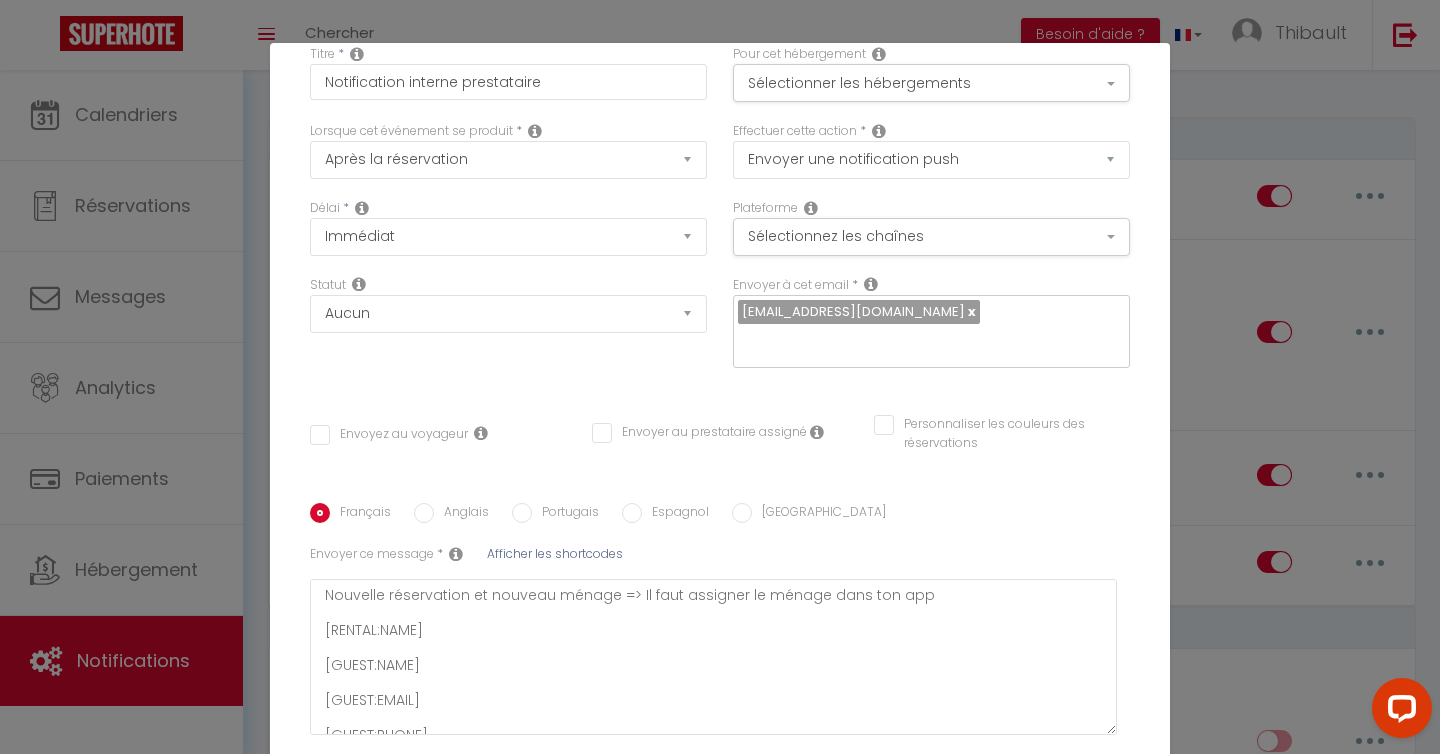scroll, scrollTop: 160, scrollLeft: 0, axis: vertical 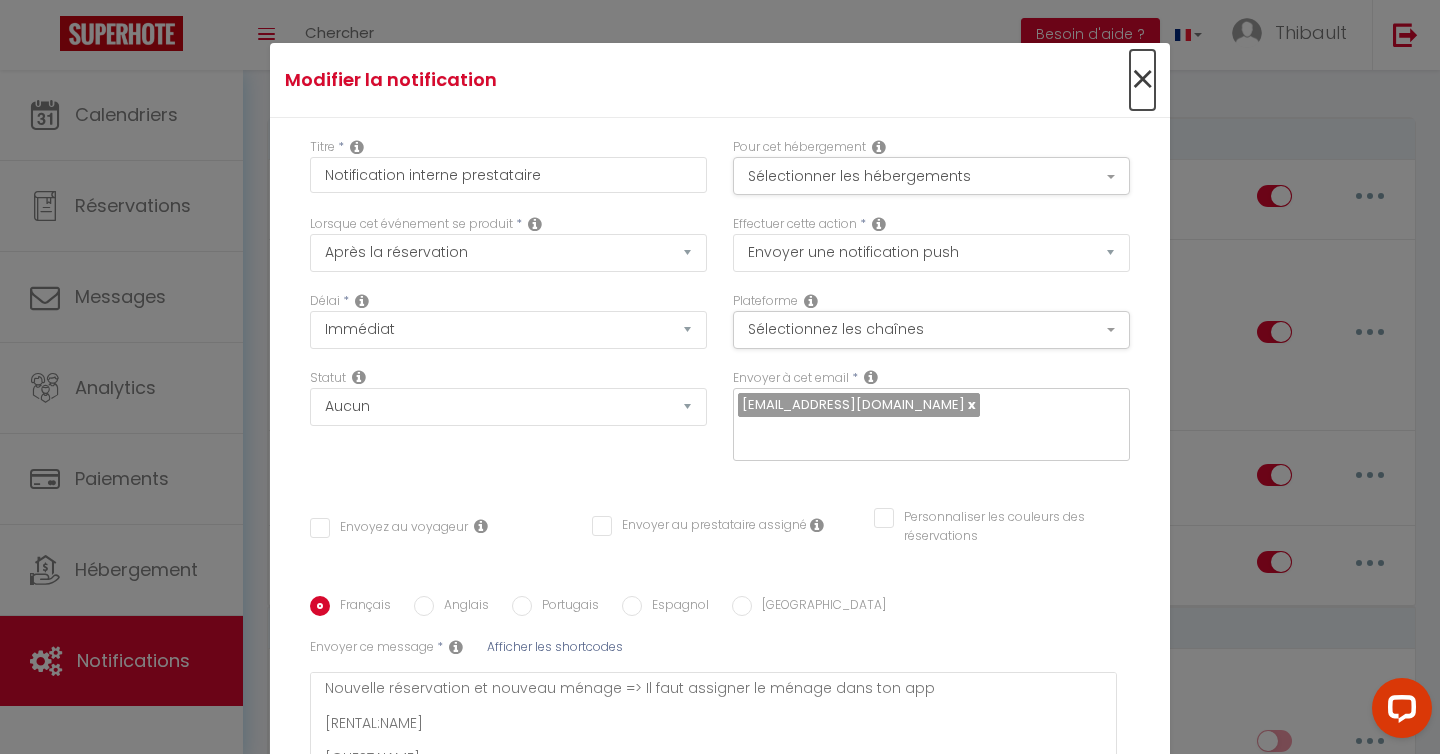 click on "×" at bounding box center (1142, 80) 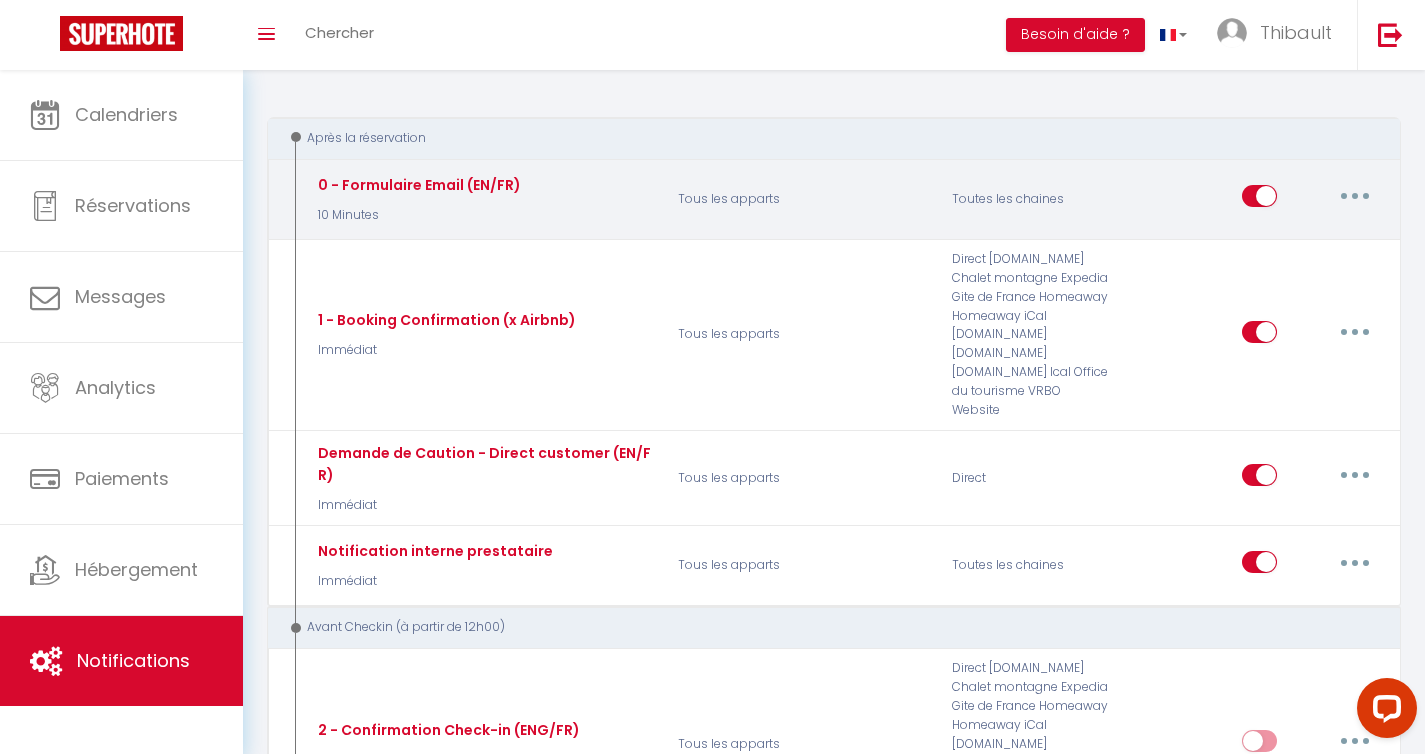 click at bounding box center (1355, 196) 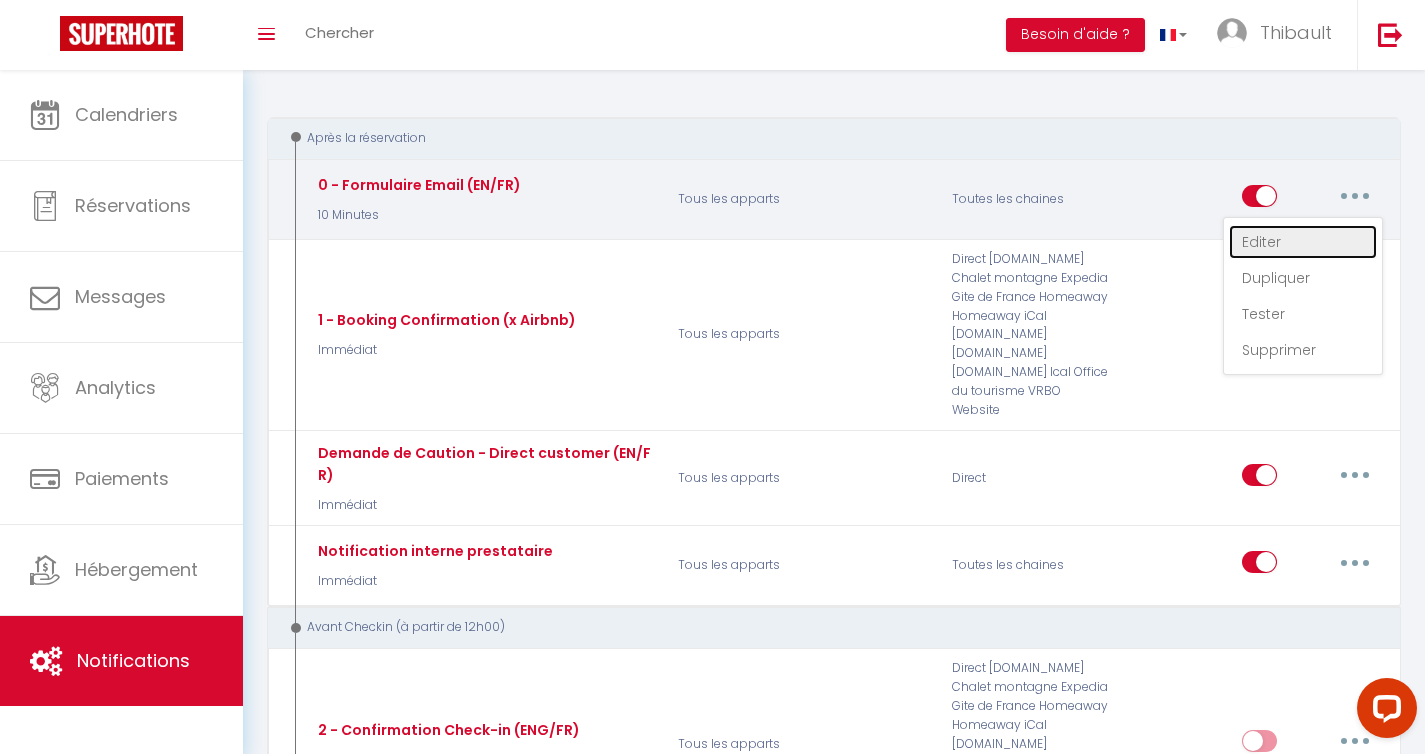 click on "Editer" at bounding box center (1303, 242) 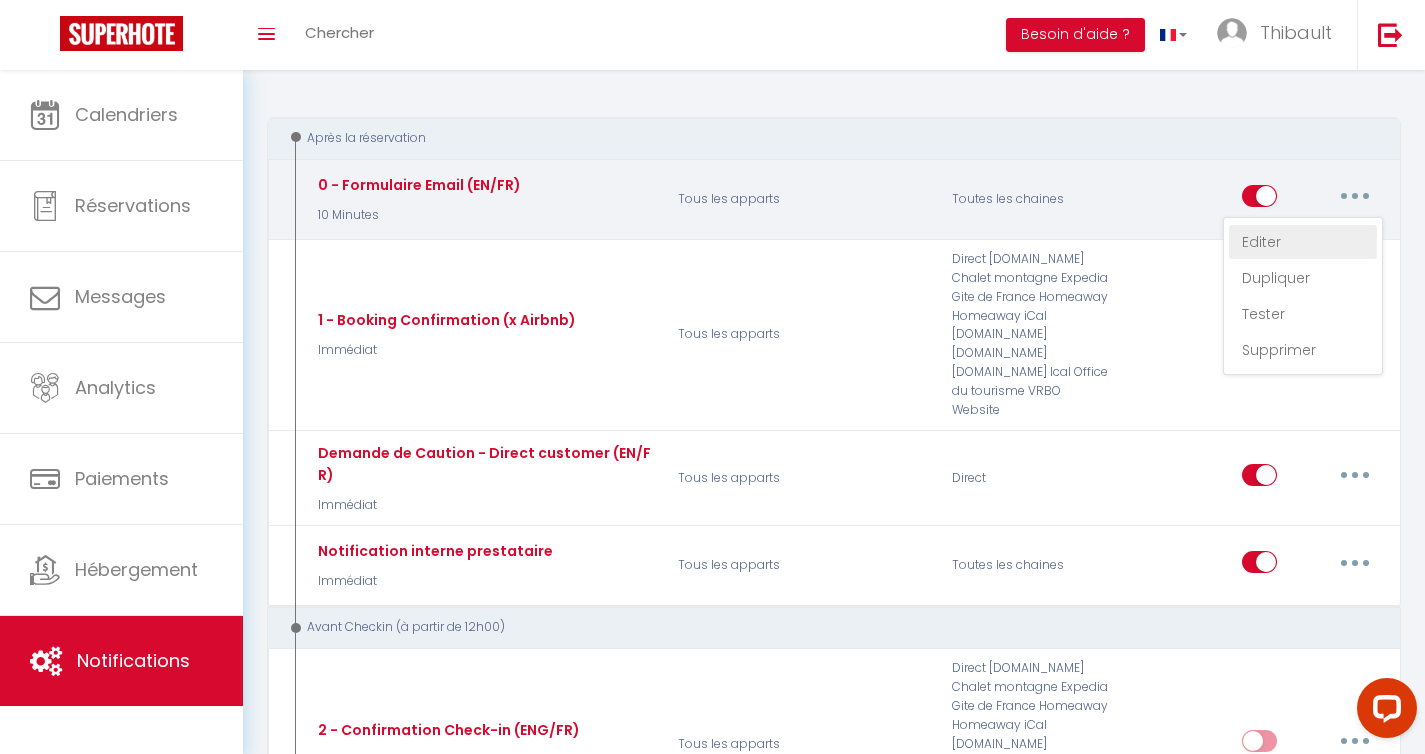 type on "0 - Formulaire Email (EN/FR)" 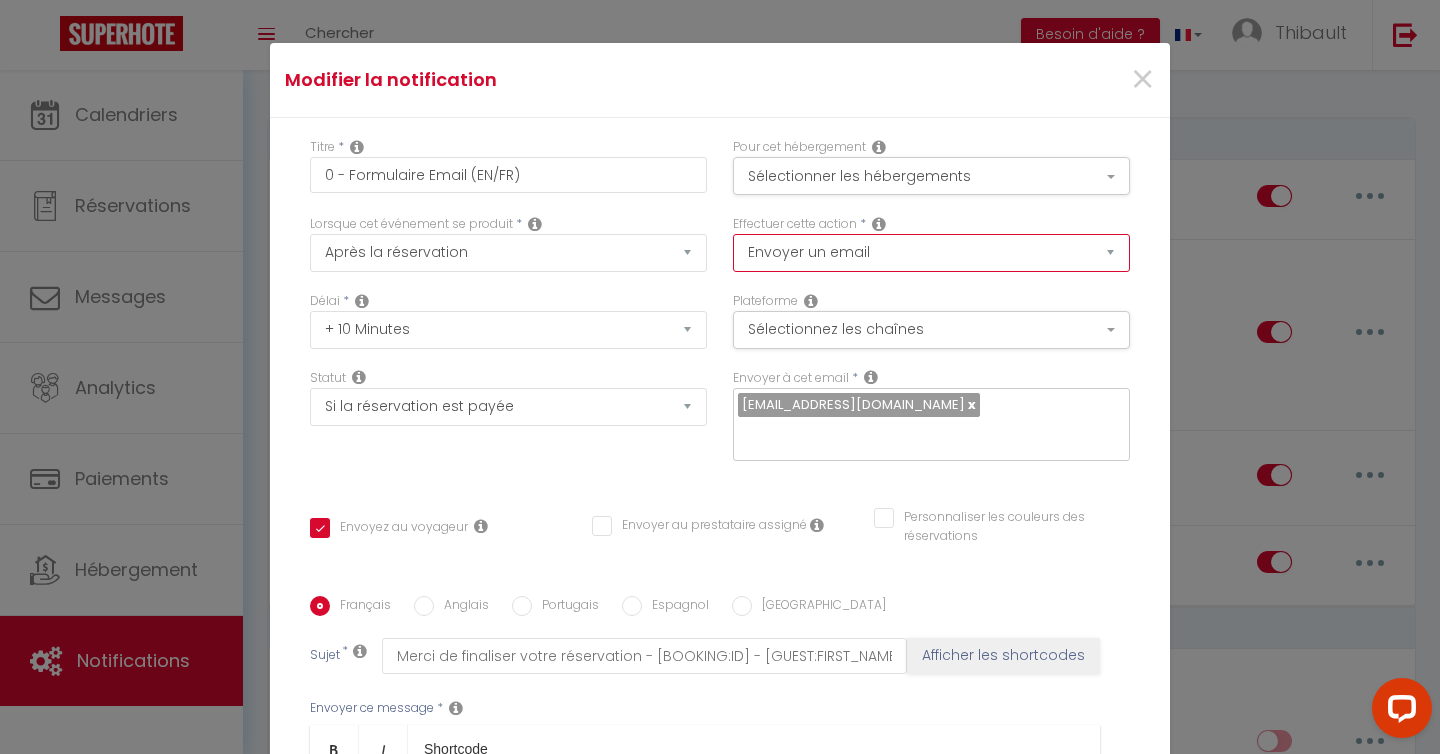 click on "Envoyer un email   Envoyer un SMS   Envoyer une notification push" at bounding box center (931, 253) 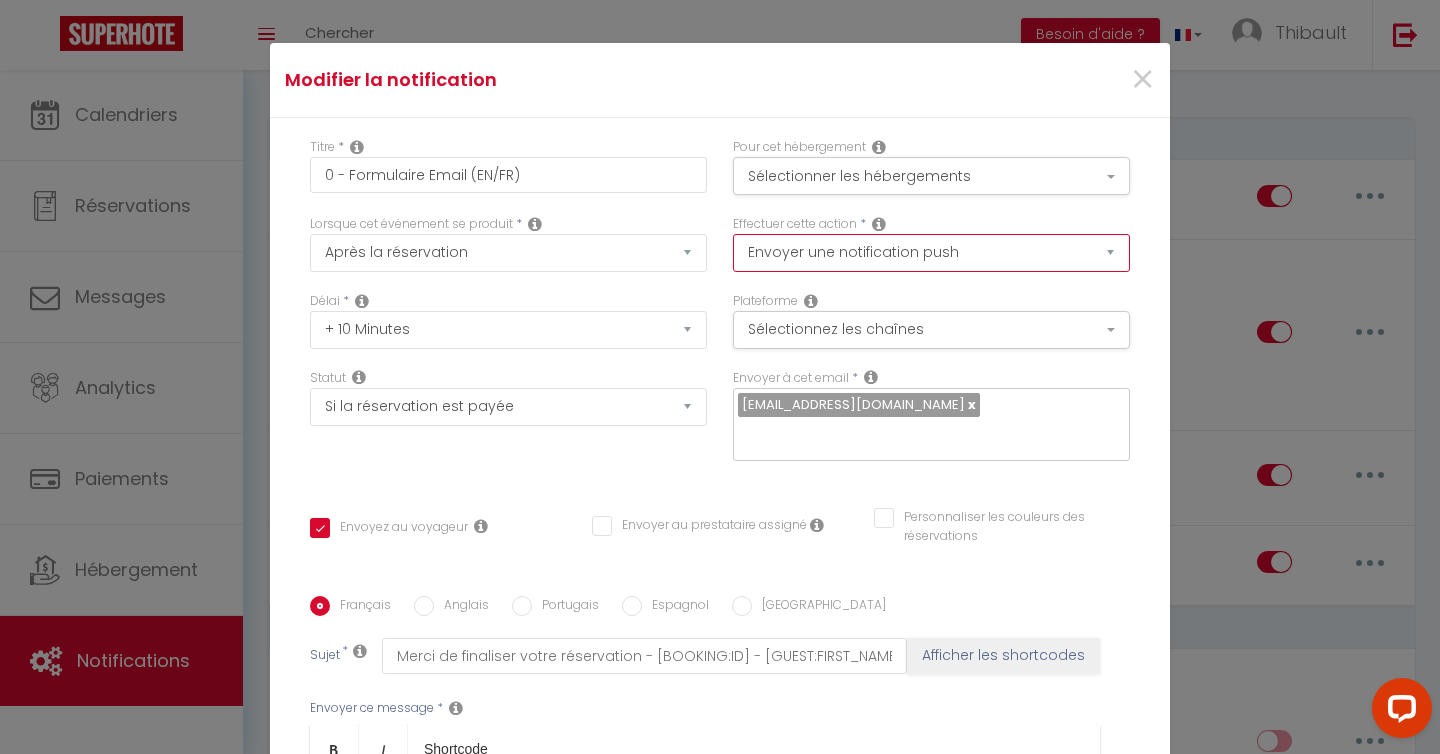 checkbox on "true" 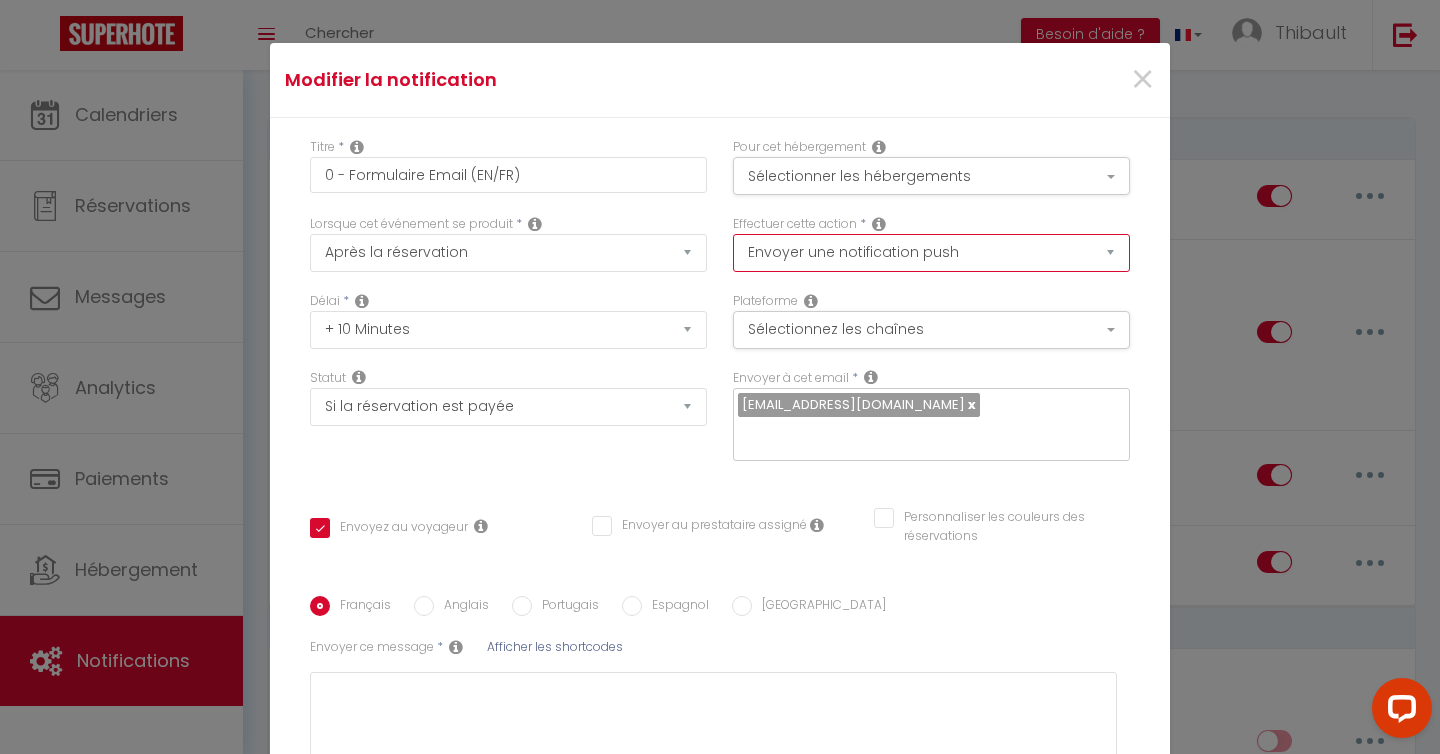 click on "Envoyer un email   Envoyer un SMS   Envoyer une notification push" at bounding box center [931, 253] 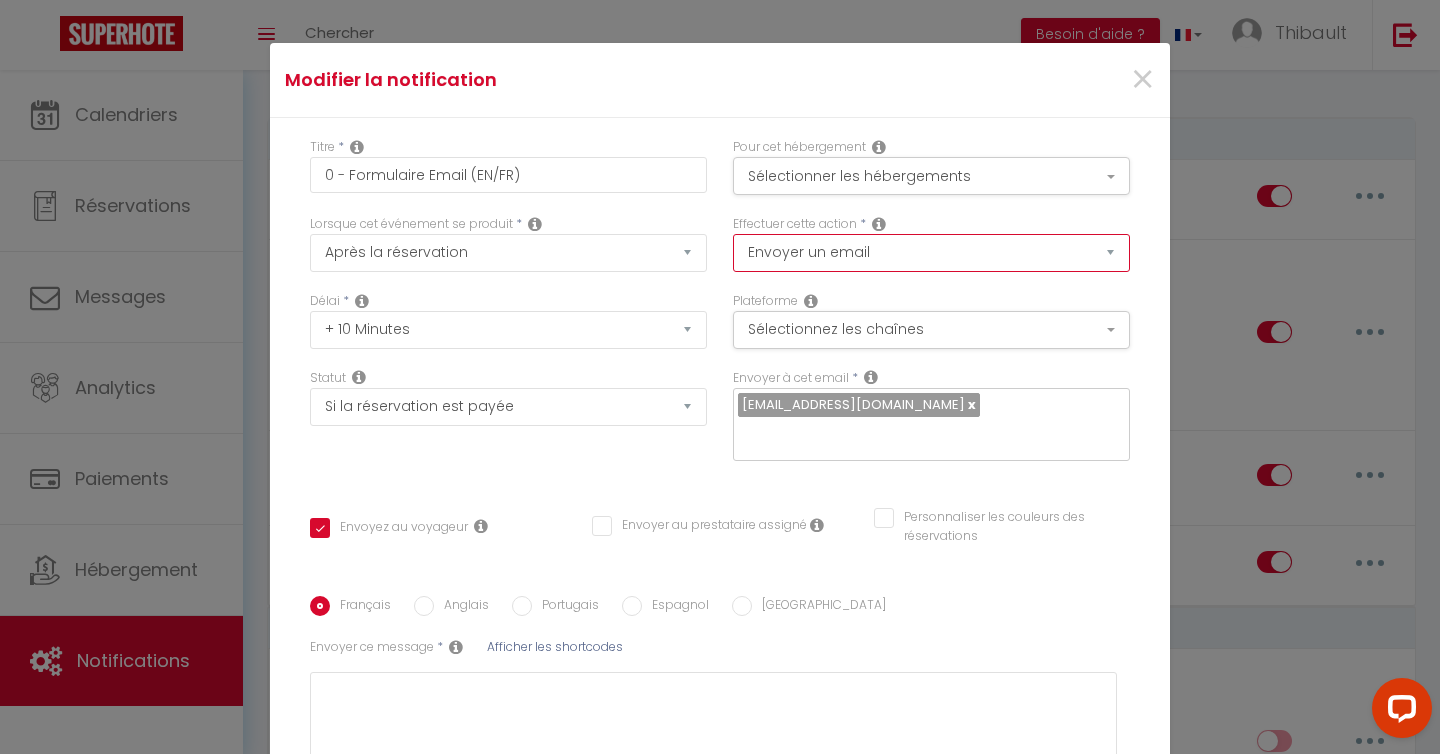 checkbox on "true" 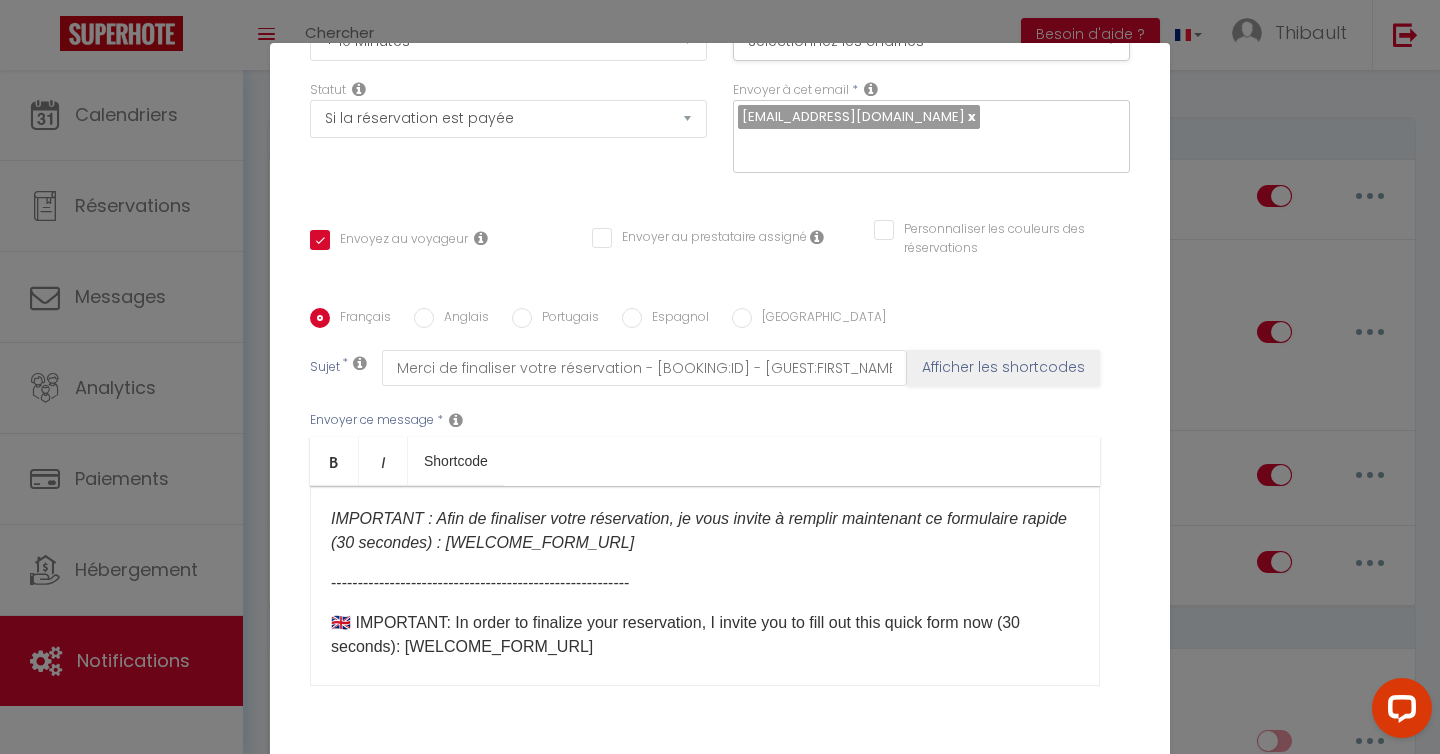 scroll, scrollTop: 310, scrollLeft: 0, axis: vertical 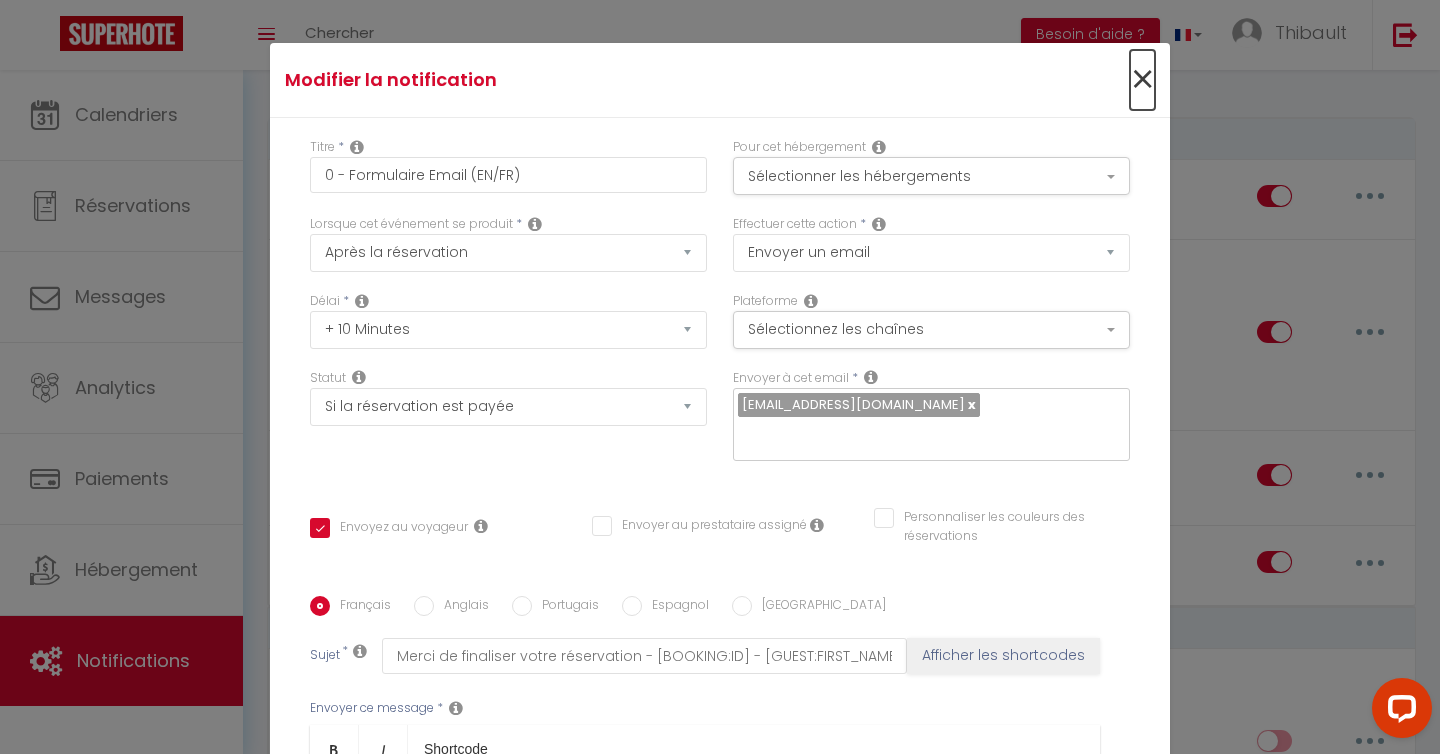 click on "×" at bounding box center [1142, 80] 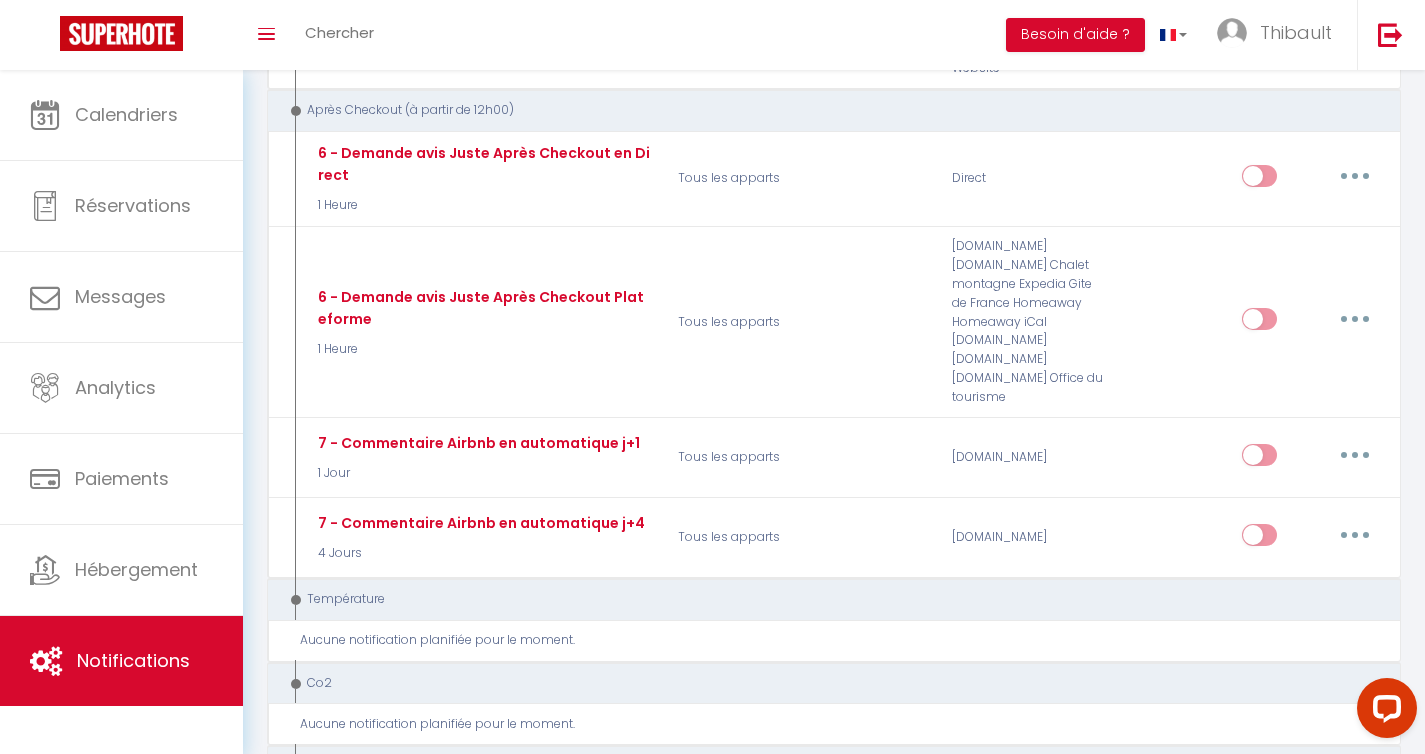 scroll, scrollTop: 1452, scrollLeft: 0, axis: vertical 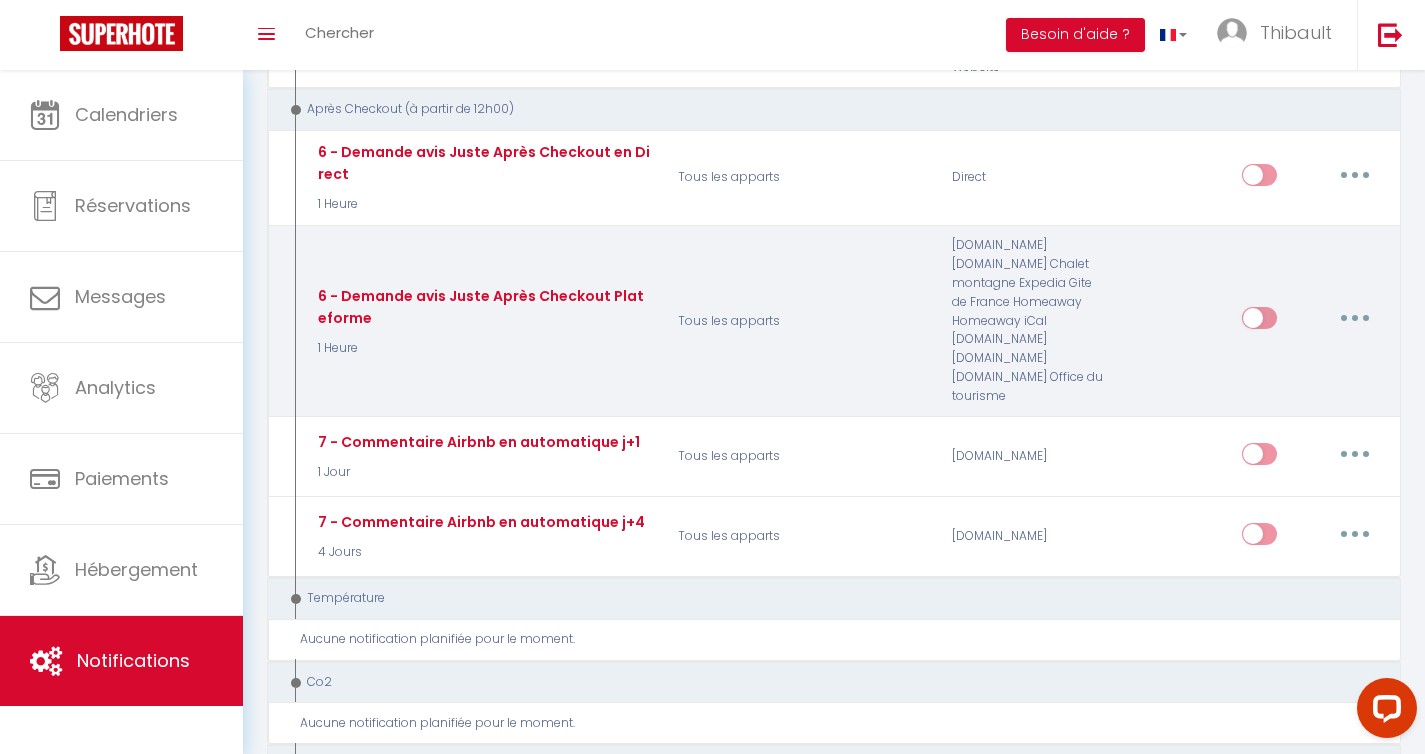 click at bounding box center [1355, 318] 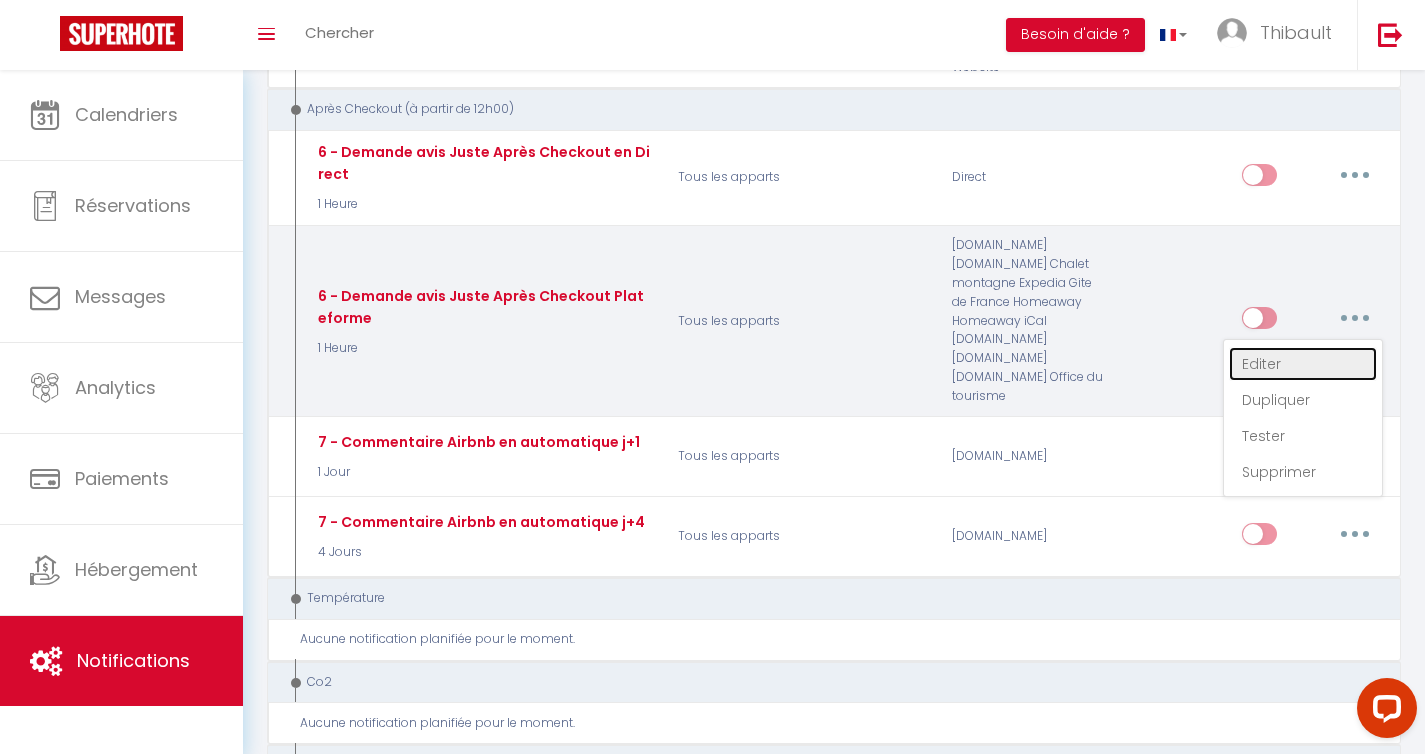 click on "Editer" at bounding box center [1303, 364] 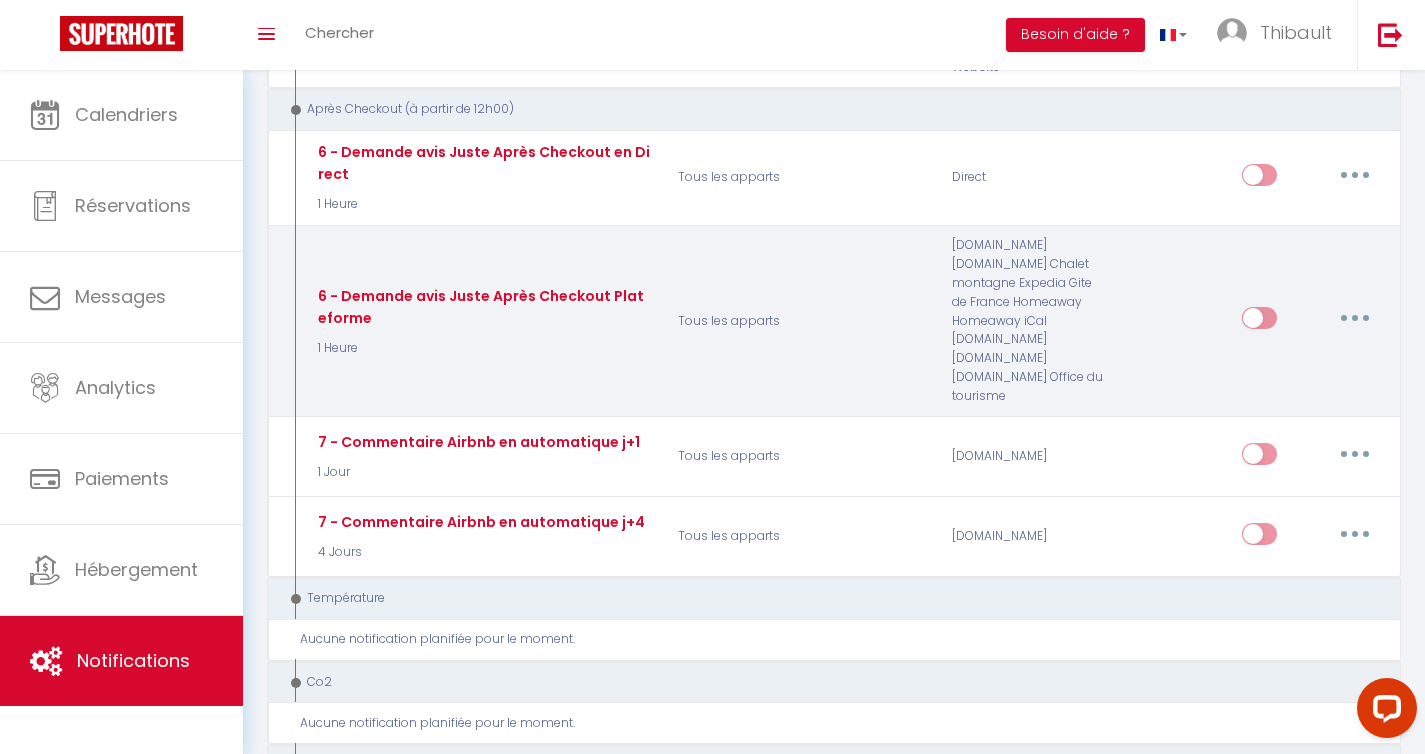 type on "6 - Demande avis Juste Après Checkout Plateforme" 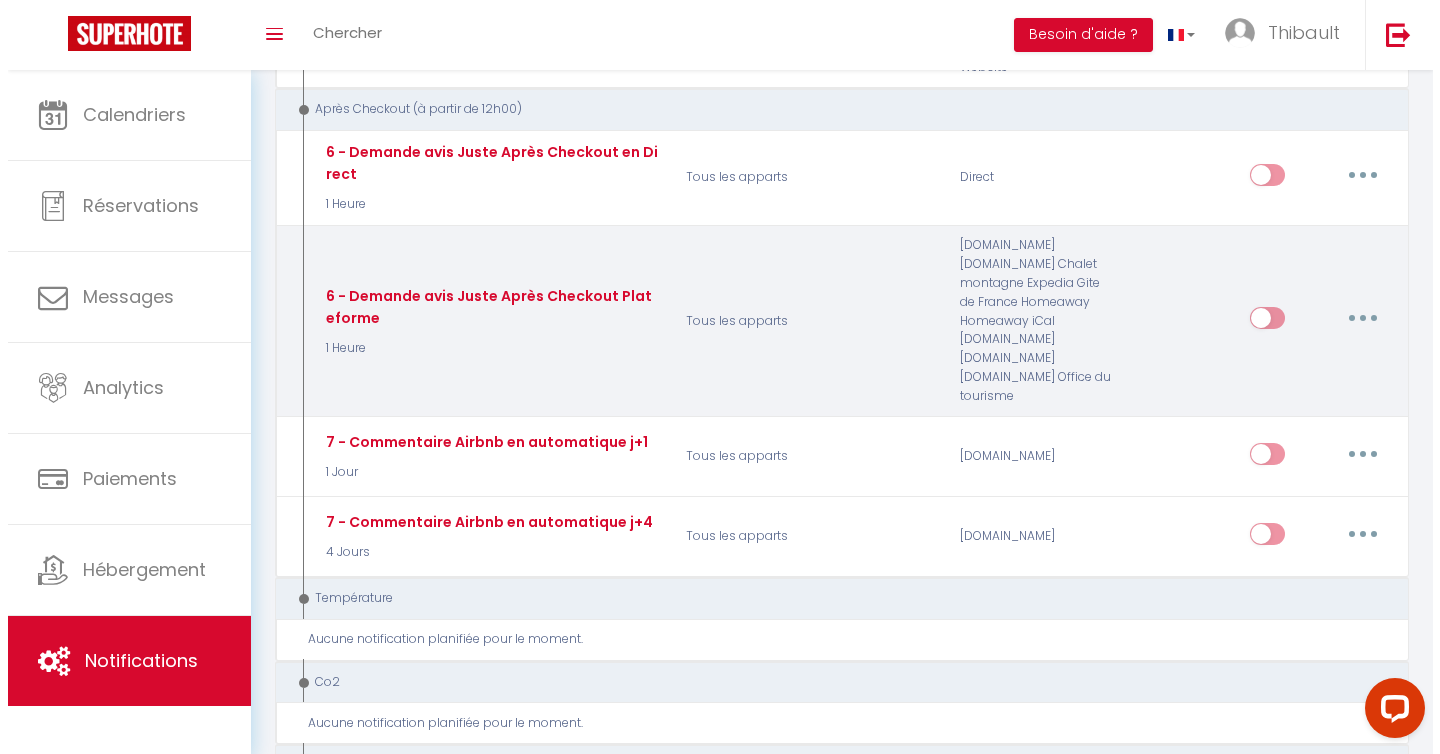scroll, scrollTop: 1436, scrollLeft: 0, axis: vertical 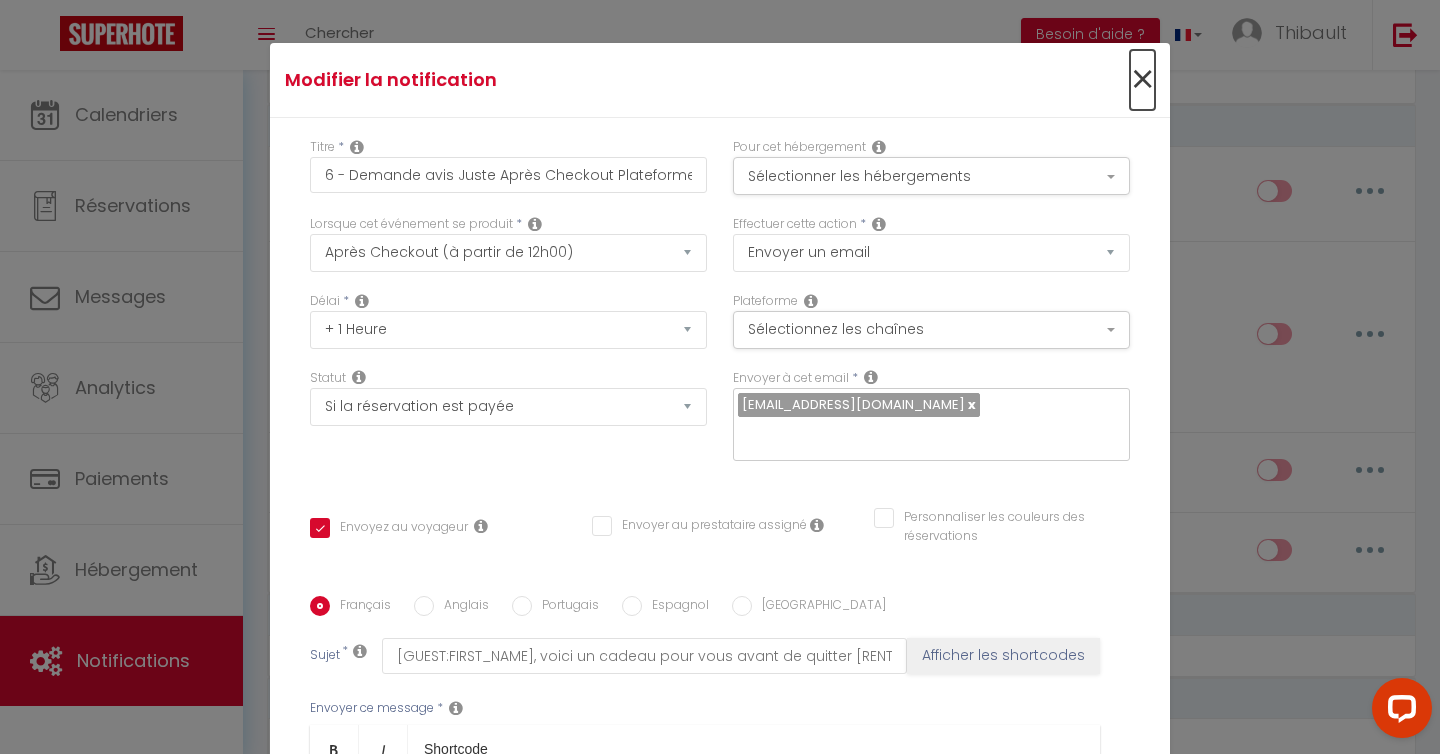 click on "×" at bounding box center [1142, 80] 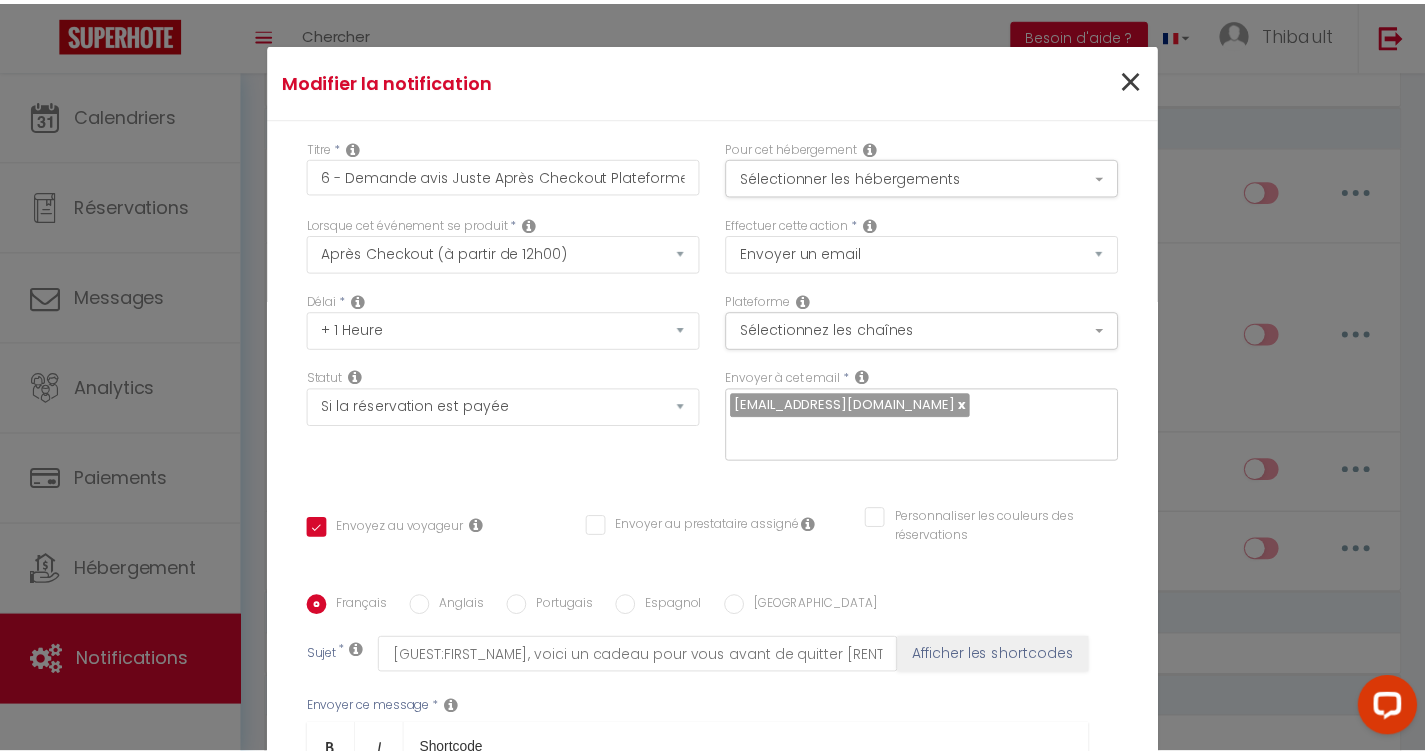 scroll, scrollTop: 1452, scrollLeft: 0, axis: vertical 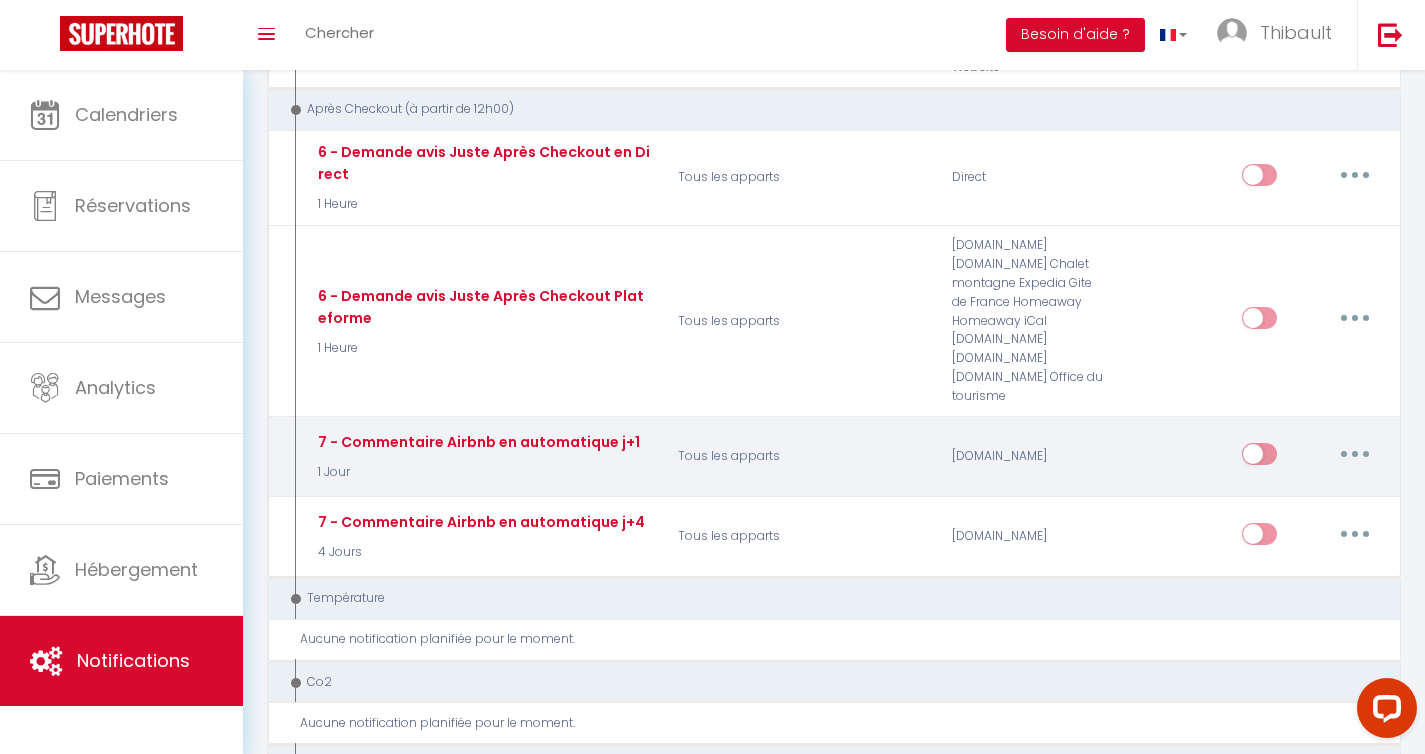 click at bounding box center (1259, 458) 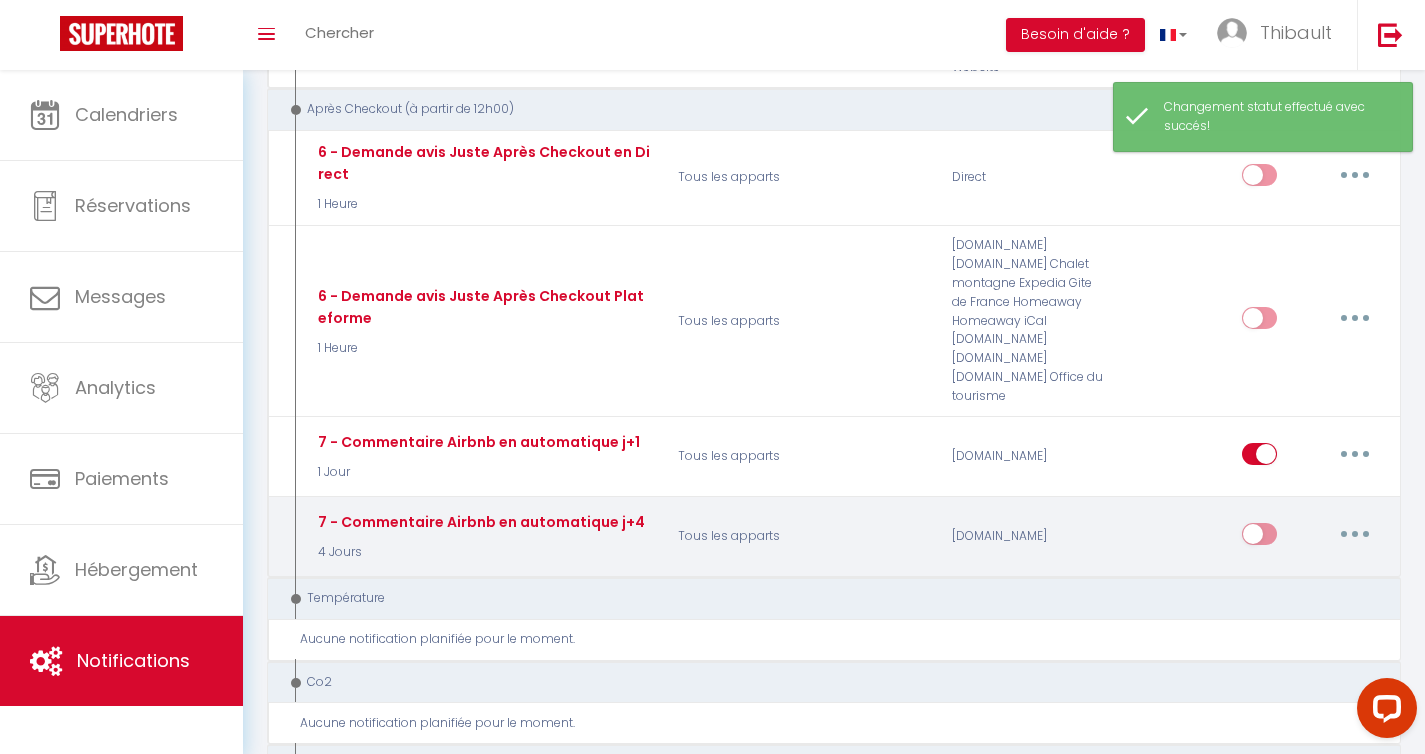 click at bounding box center (1259, 538) 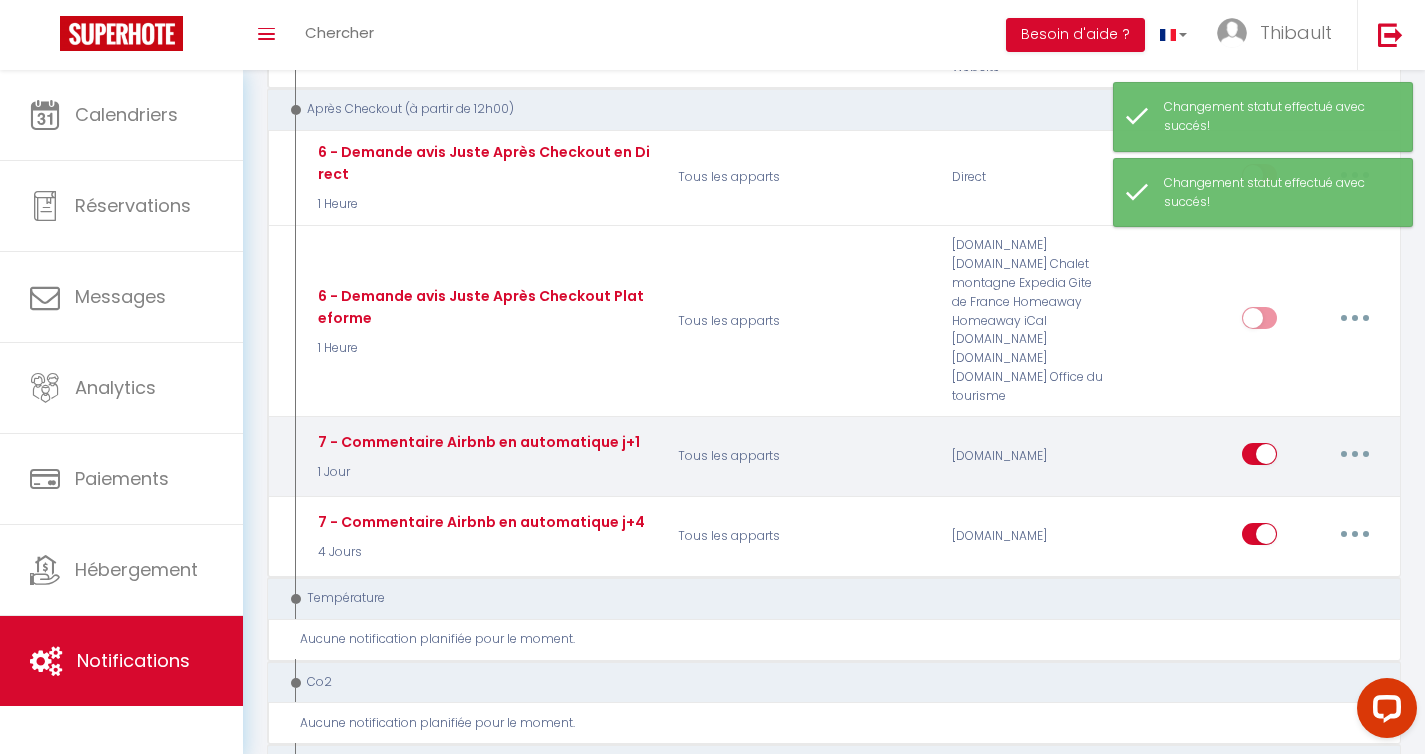 click at bounding box center (1355, 454) 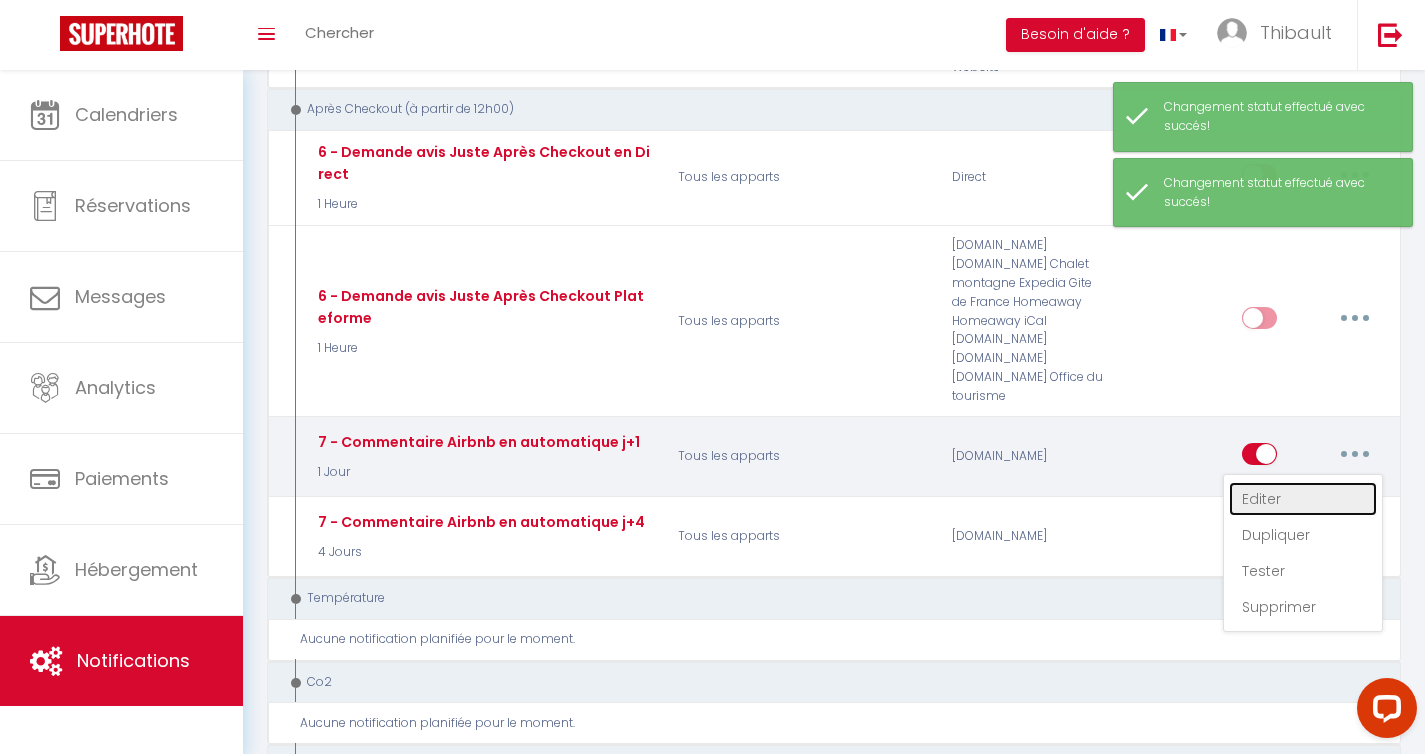click on "Editer" at bounding box center (1303, 499) 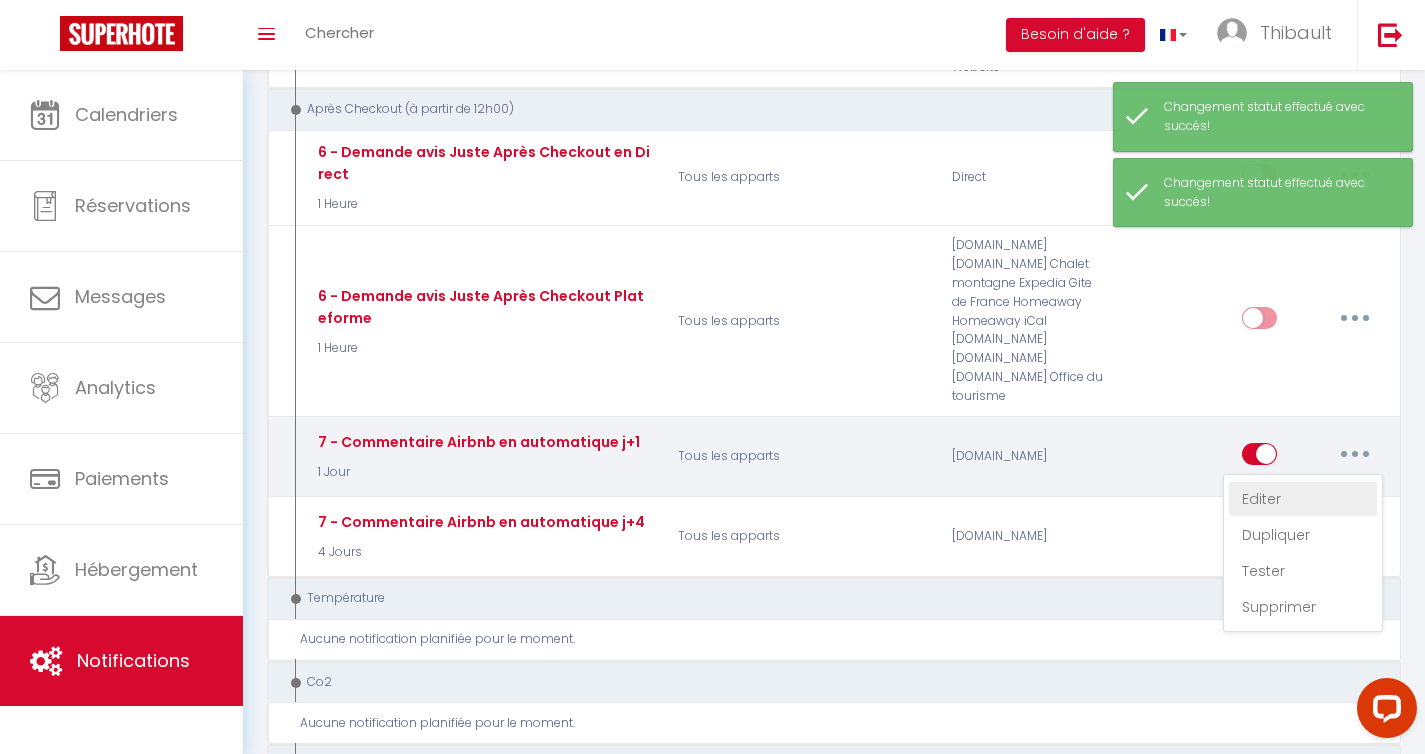 type on "7 - Commentaire Airbnb en automatique j+1" 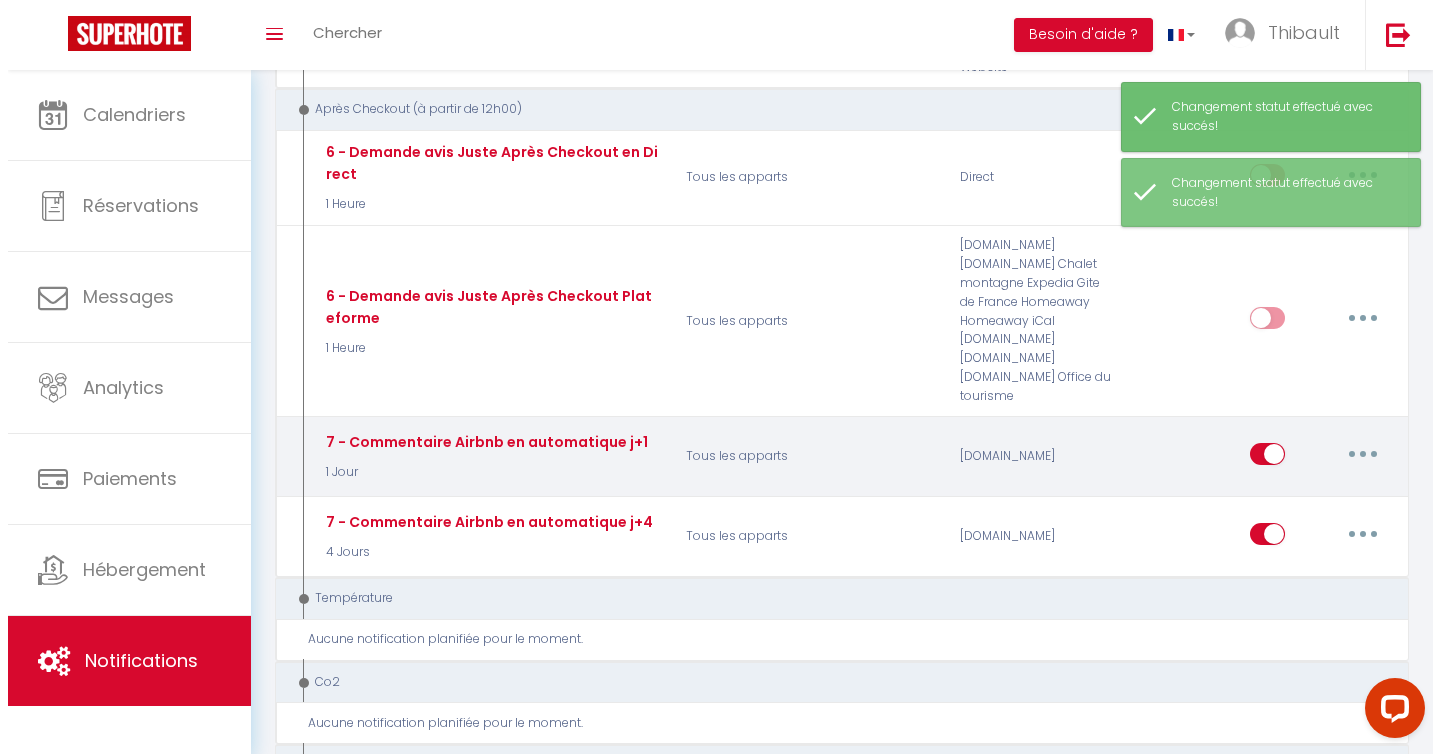 scroll, scrollTop: 1436, scrollLeft: 0, axis: vertical 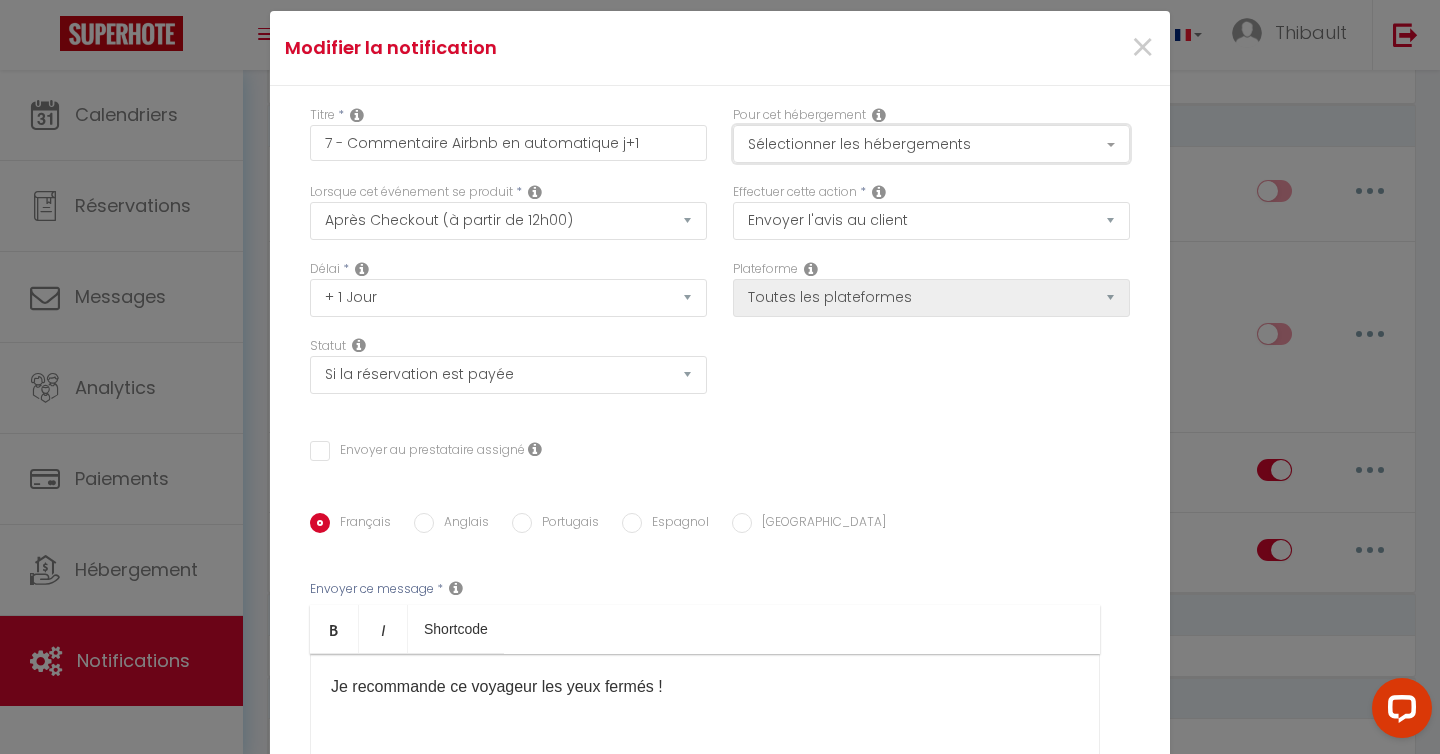click on "Sélectionner les hébergements" at bounding box center (931, 144) 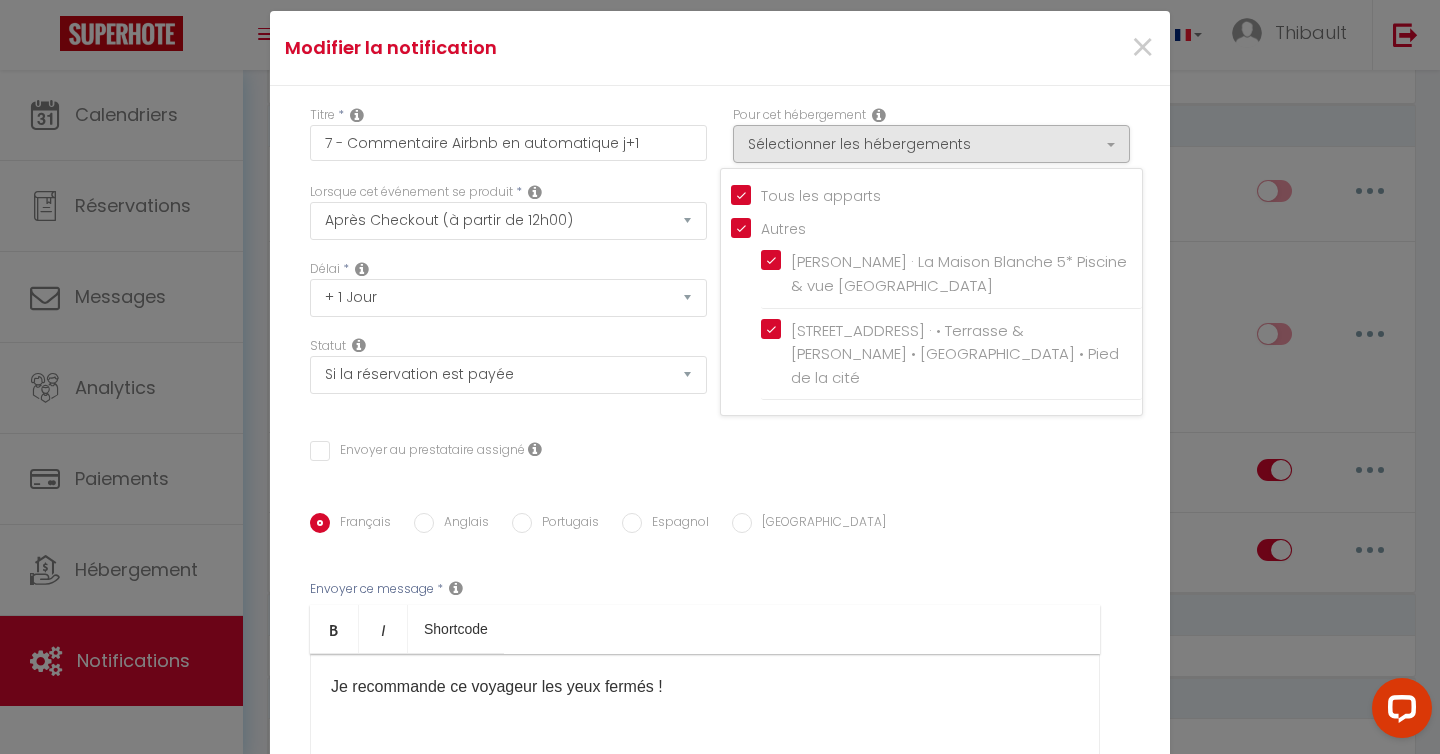click on "×" at bounding box center (1018, 48) 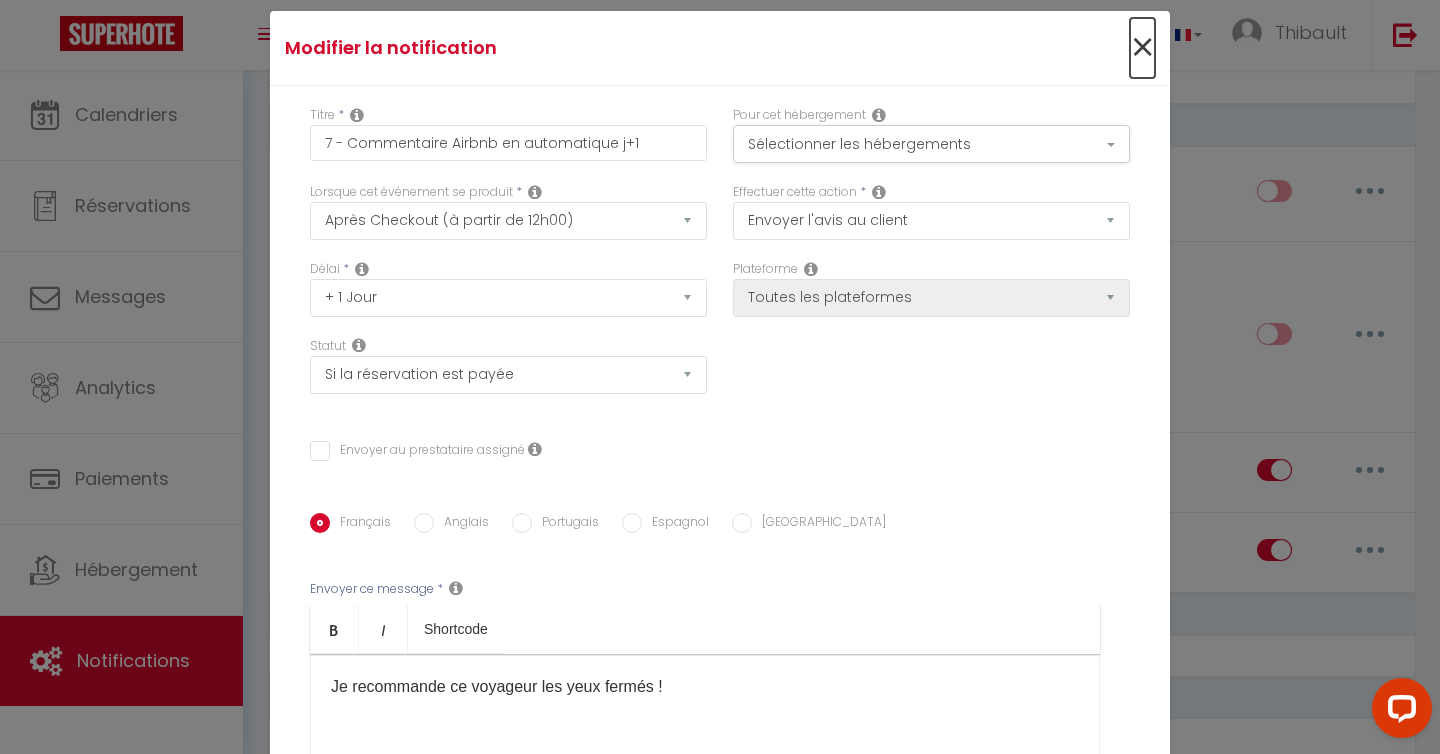 click on "×" at bounding box center [1142, 48] 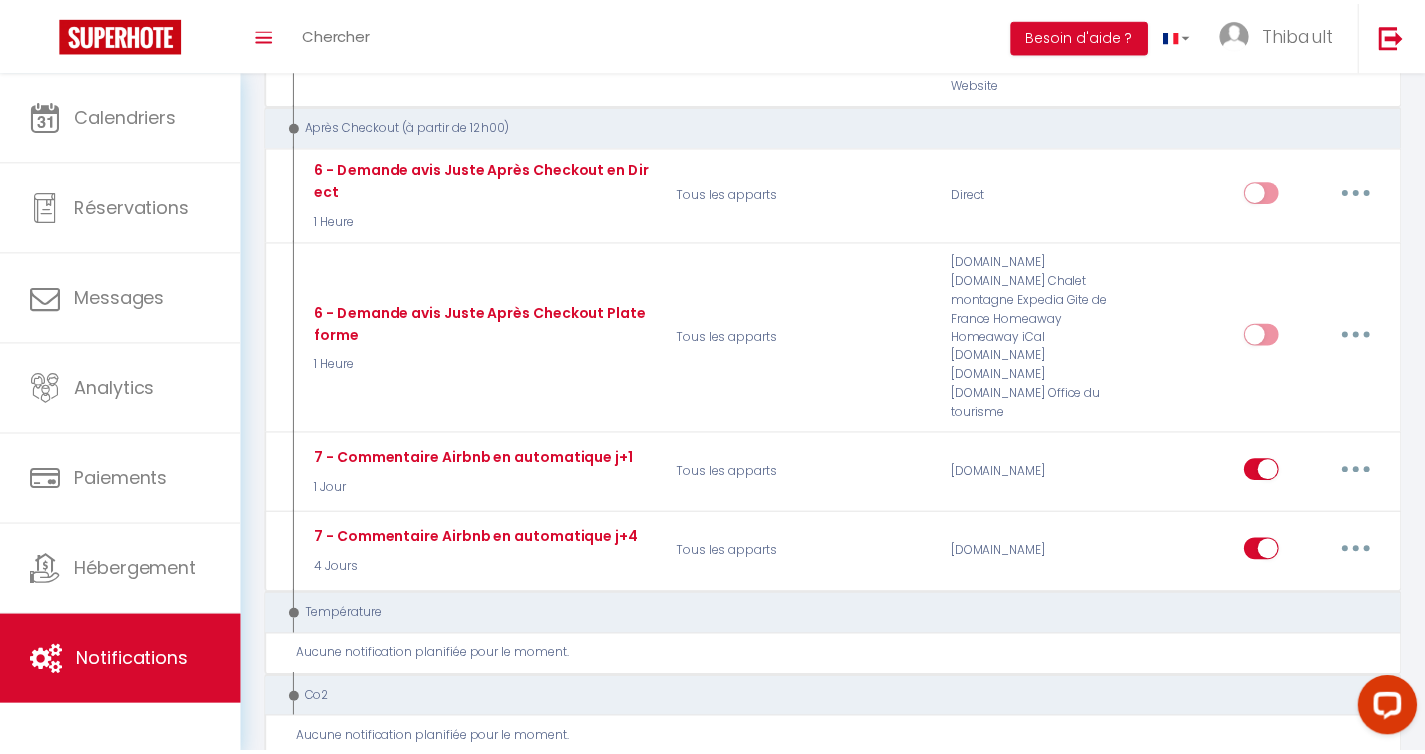 scroll, scrollTop: 1452, scrollLeft: 0, axis: vertical 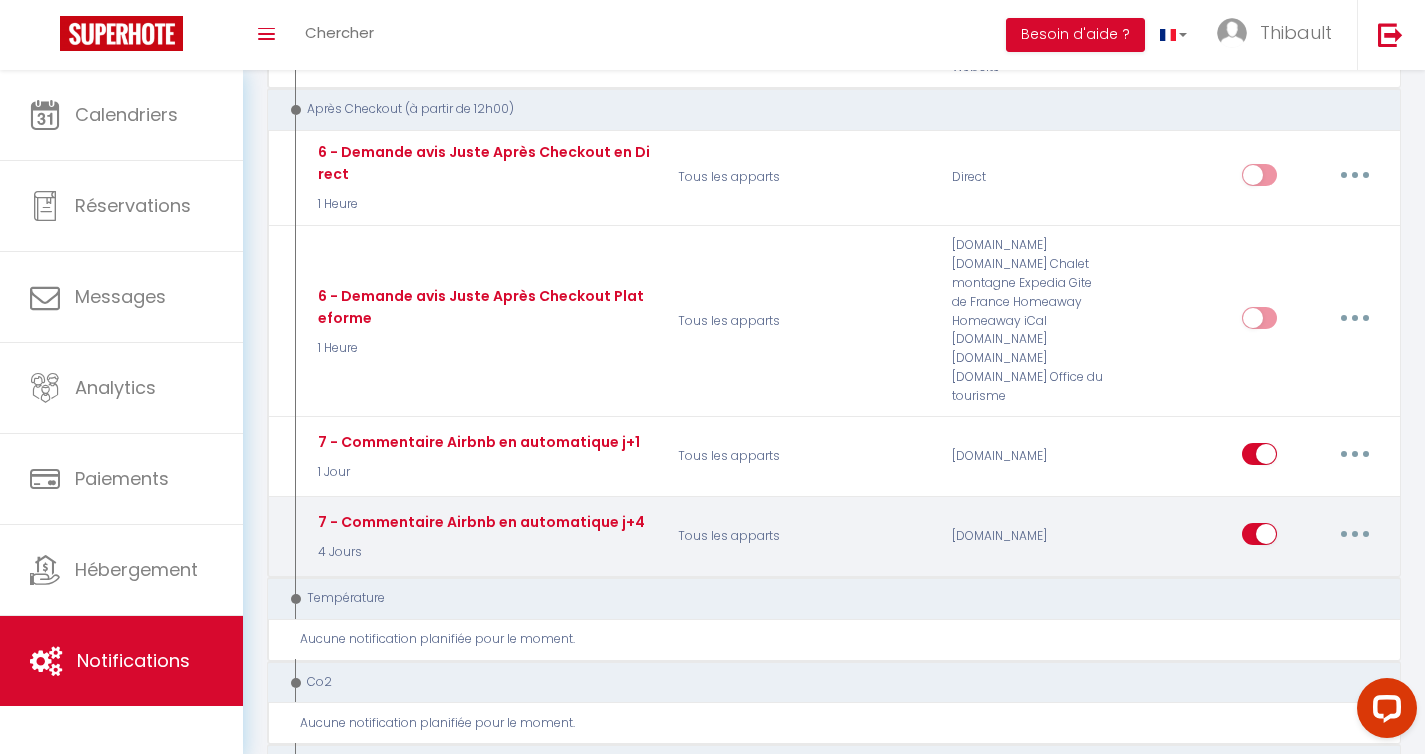 click at bounding box center (1355, 534) 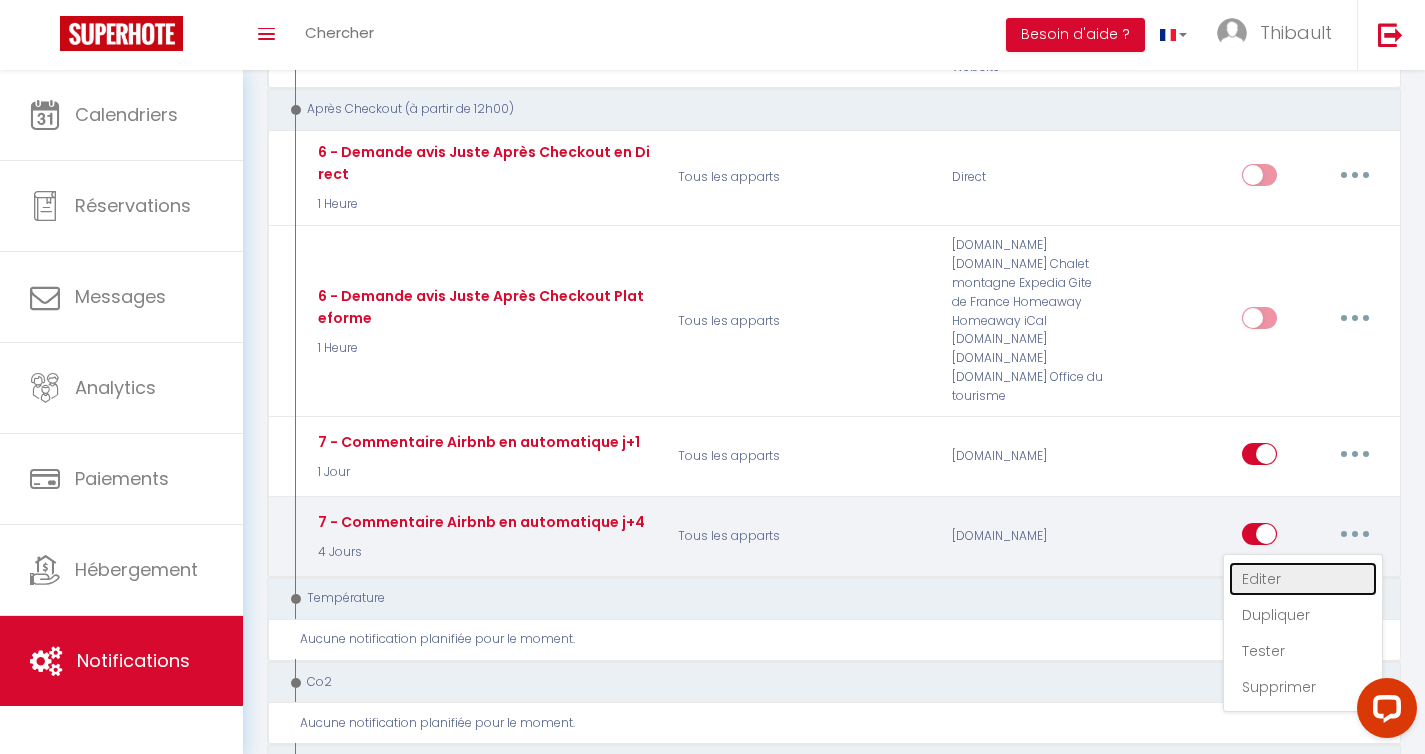 click on "Editer" at bounding box center [1303, 579] 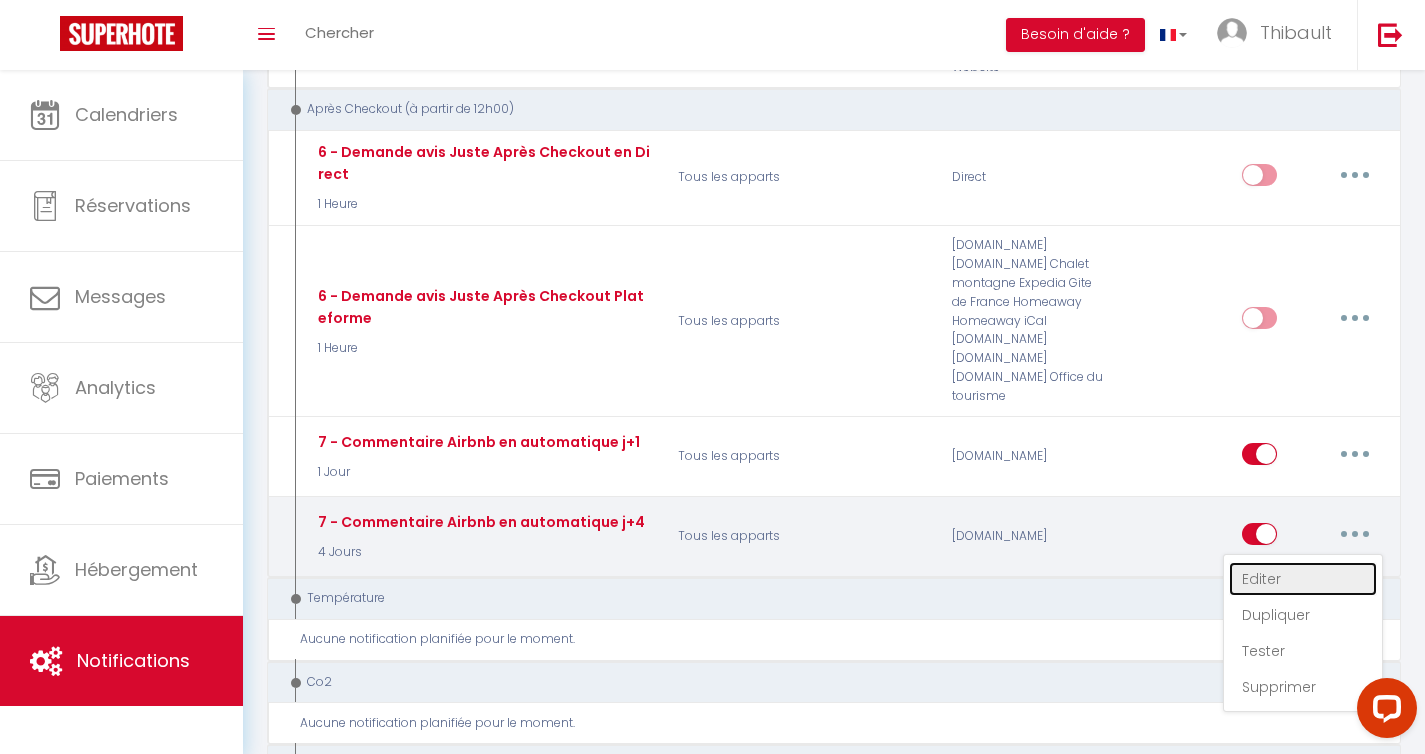 type on "7 - Commentaire Airbnb en automatique j+4" 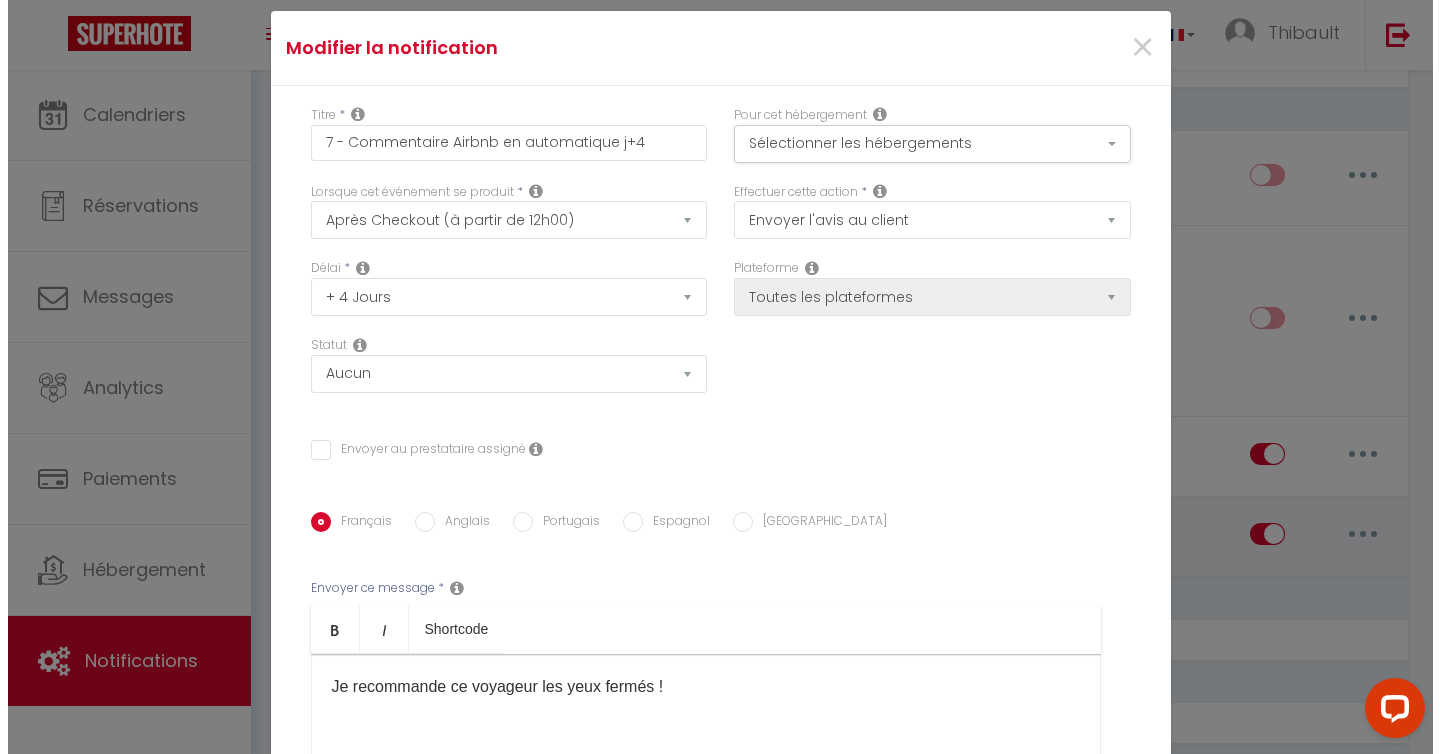 scroll, scrollTop: 1436, scrollLeft: 0, axis: vertical 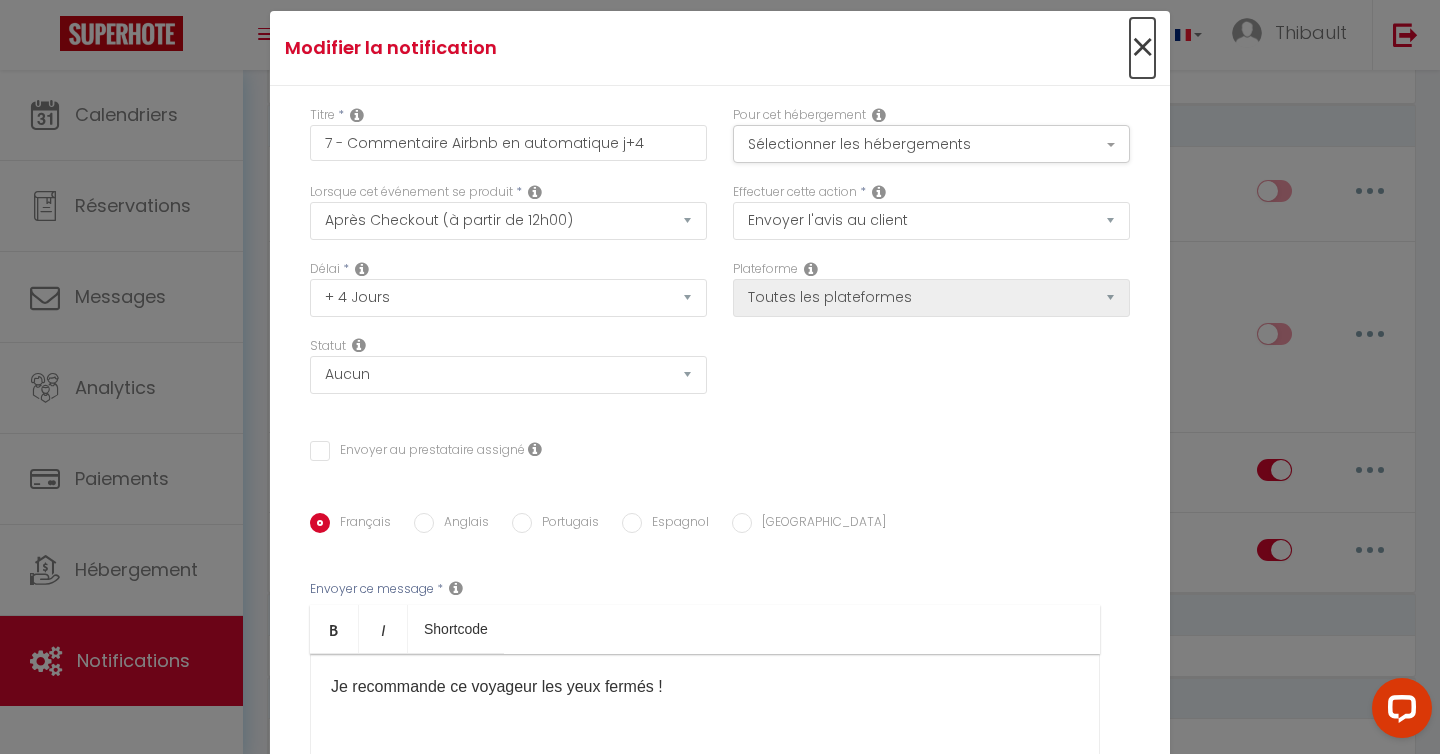 click on "×" at bounding box center [1142, 48] 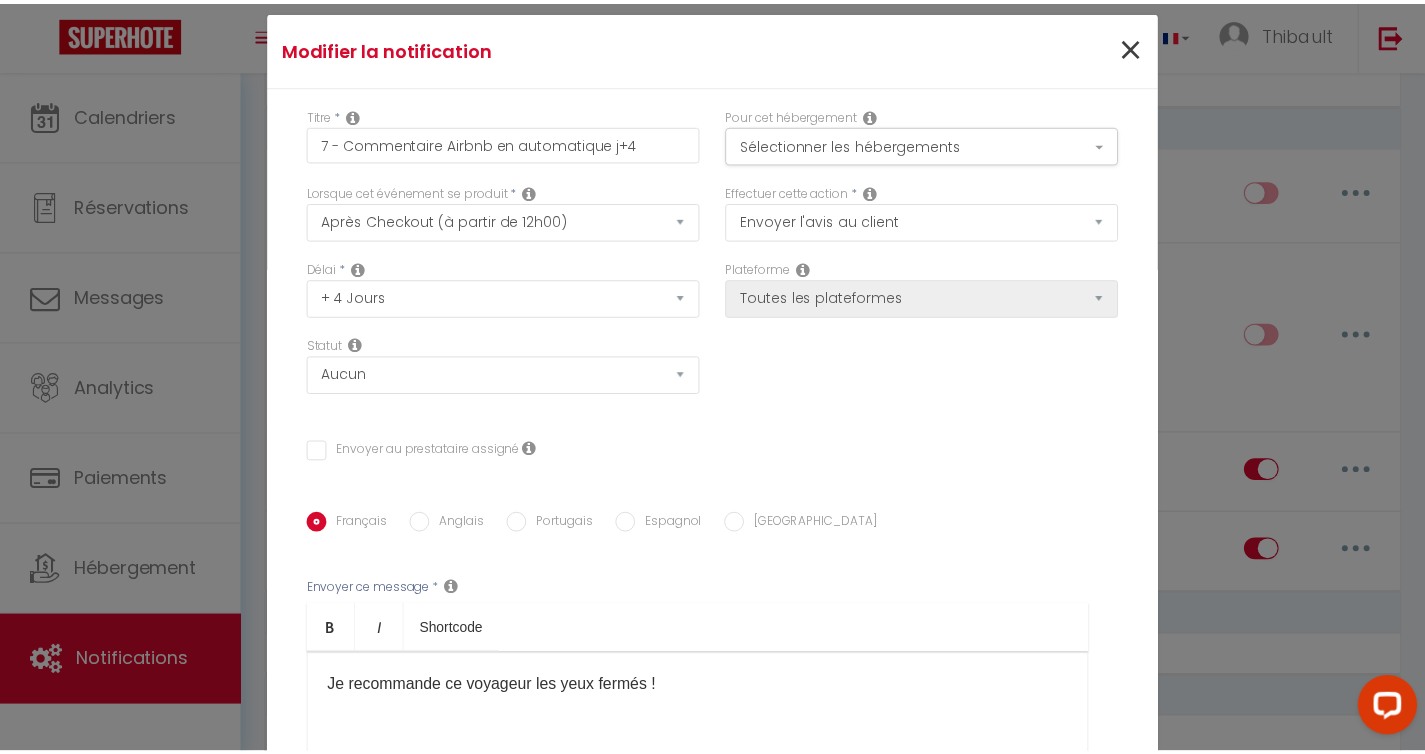 scroll, scrollTop: 1452, scrollLeft: 0, axis: vertical 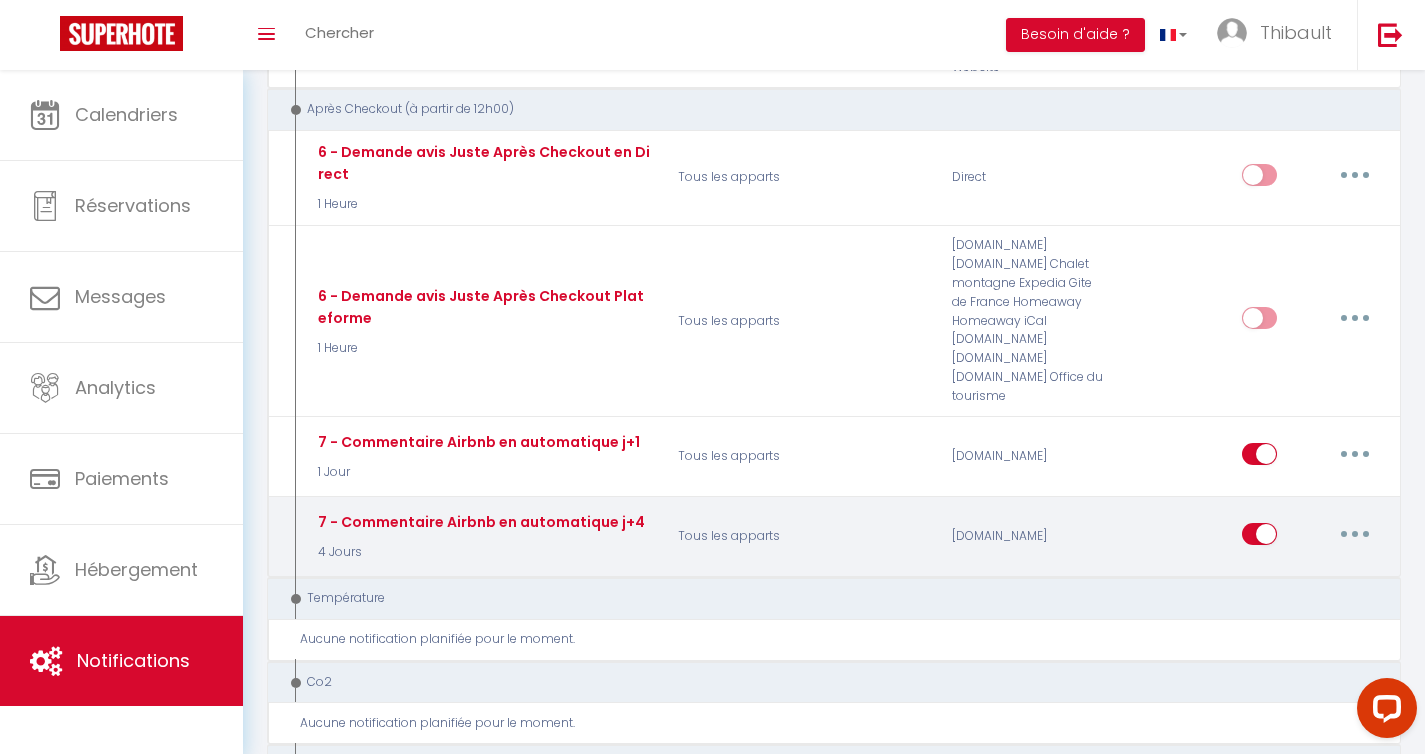 click at bounding box center (1259, 538) 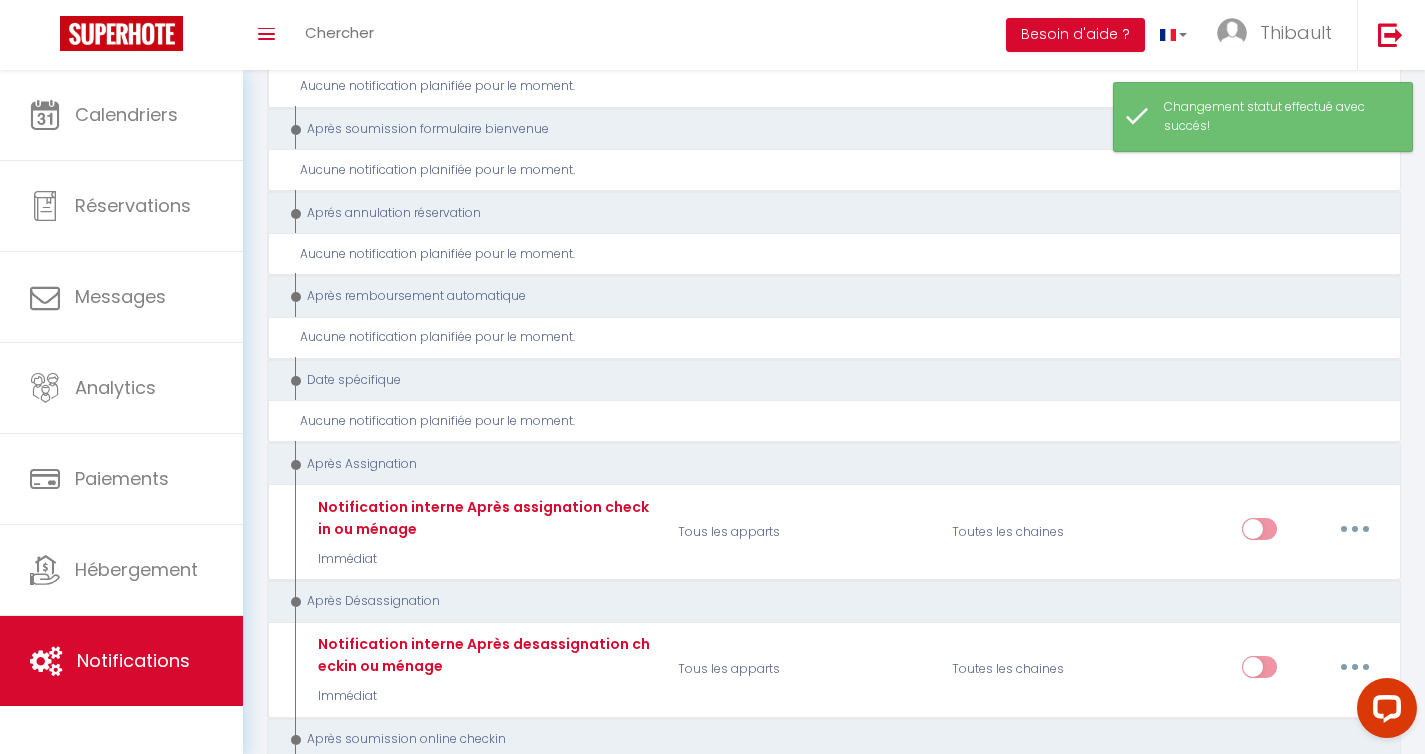 scroll, scrollTop: 3190, scrollLeft: 0, axis: vertical 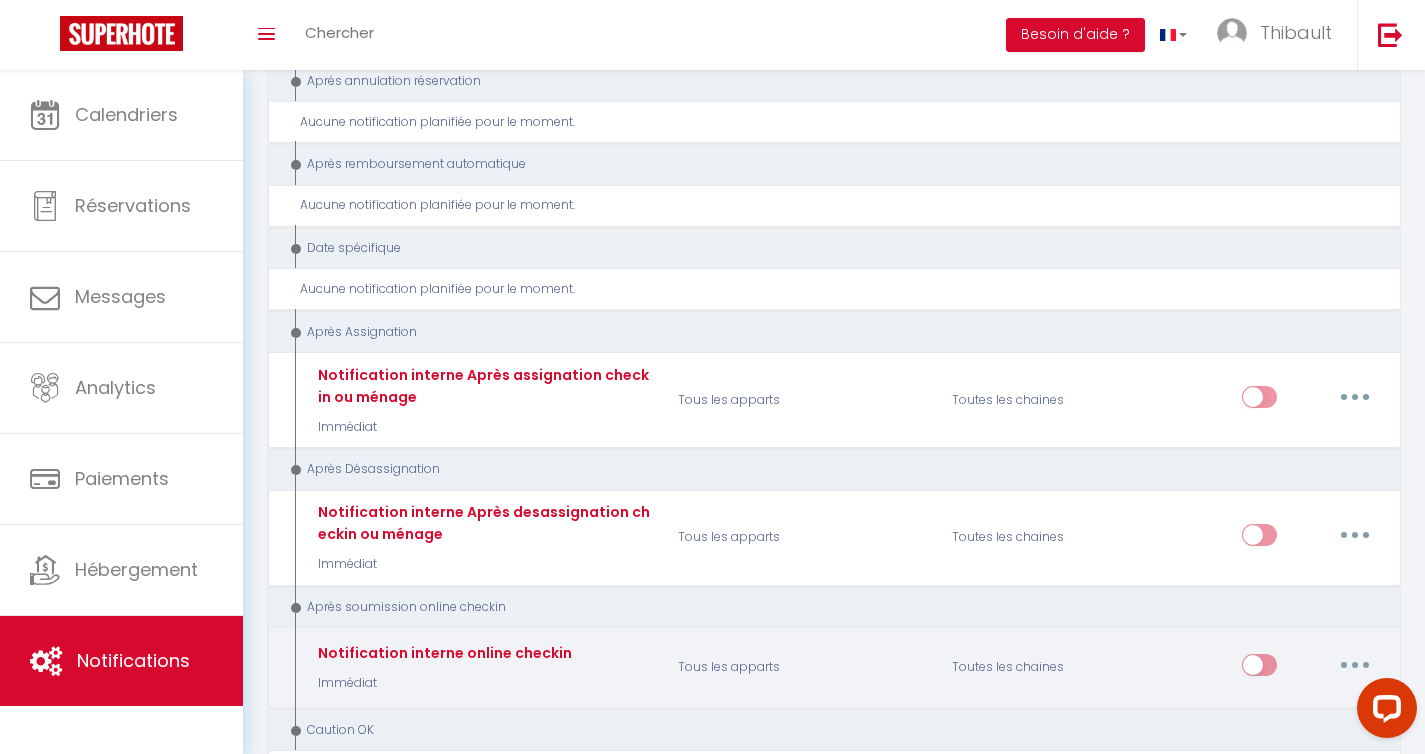 click at bounding box center [1355, 665] 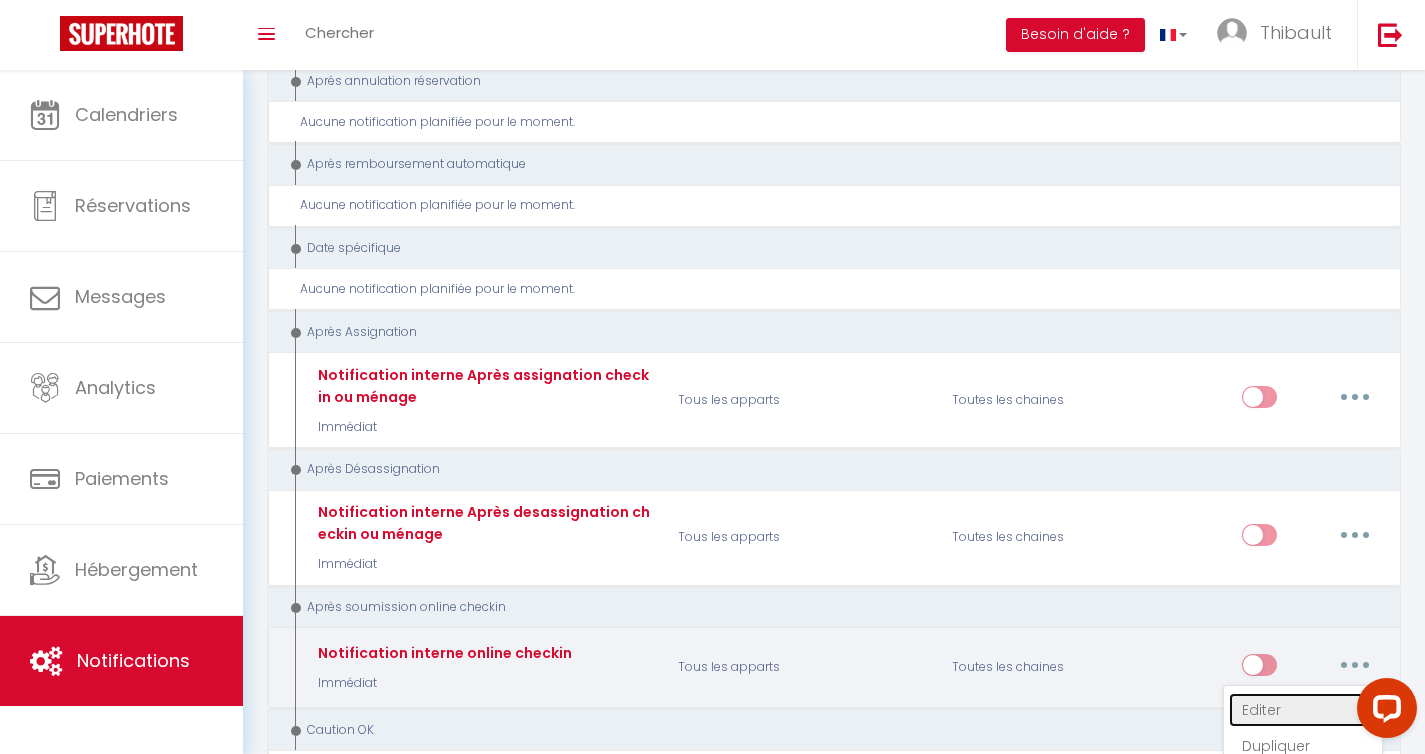 click on "Editer" at bounding box center (1303, 710) 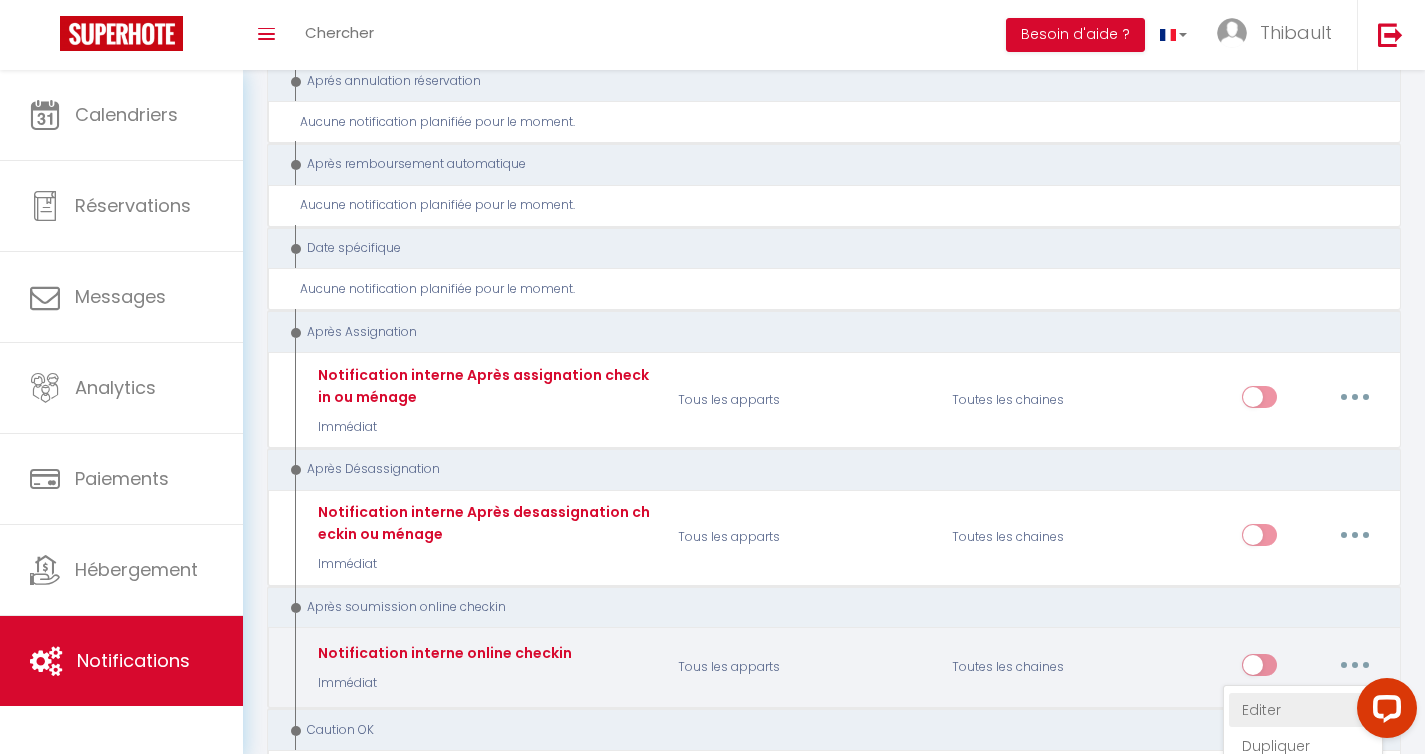type on "Notification interne online checkin" 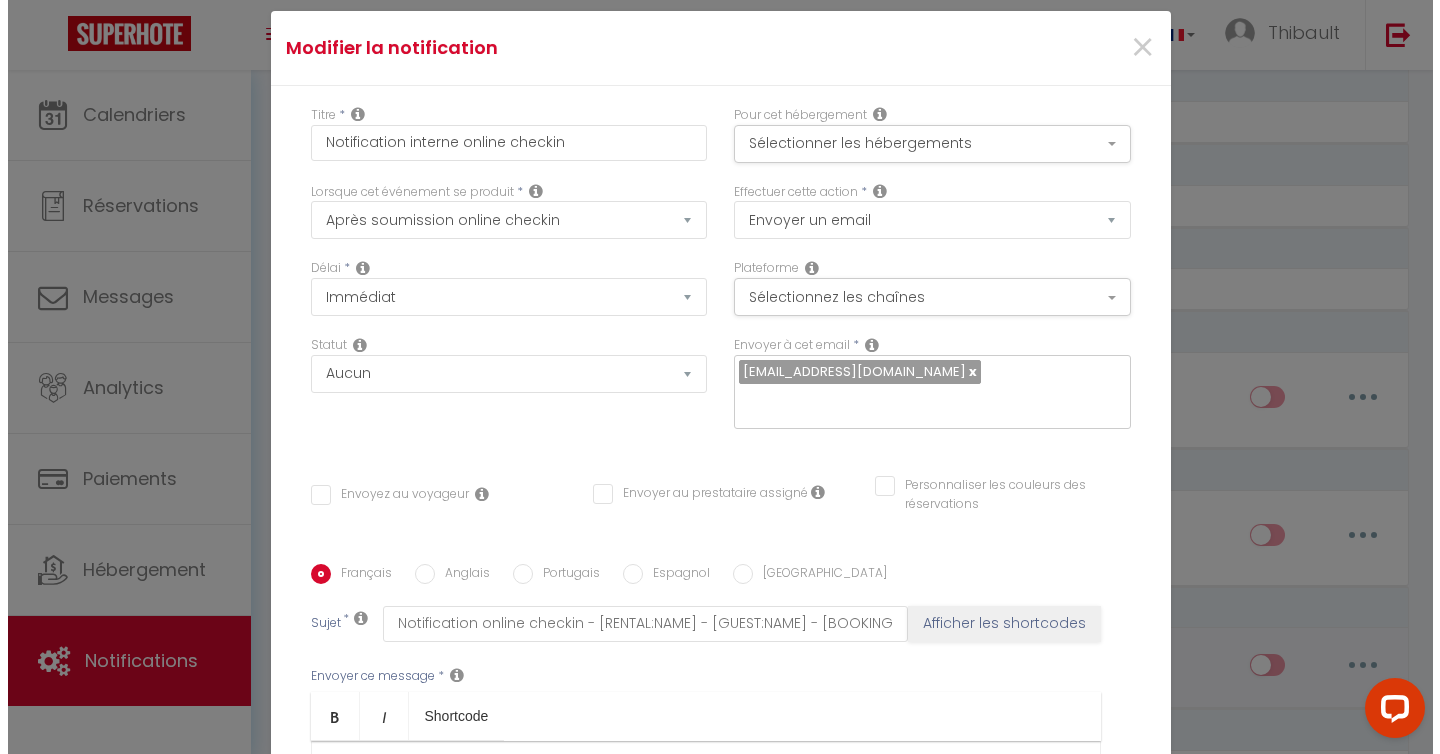 scroll, scrollTop: 3174, scrollLeft: 0, axis: vertical 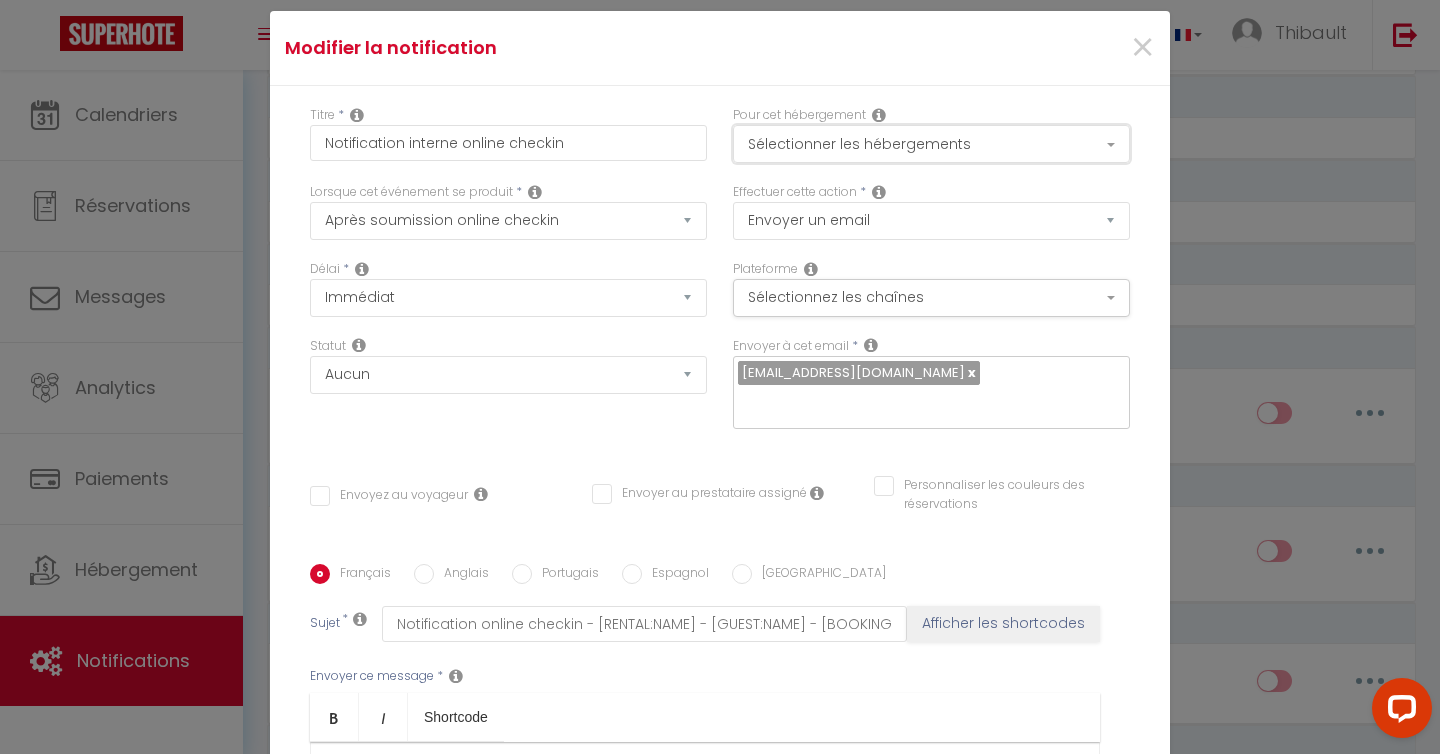 click on "Sélectionner les hébergements" at bounding box center [931, 144] 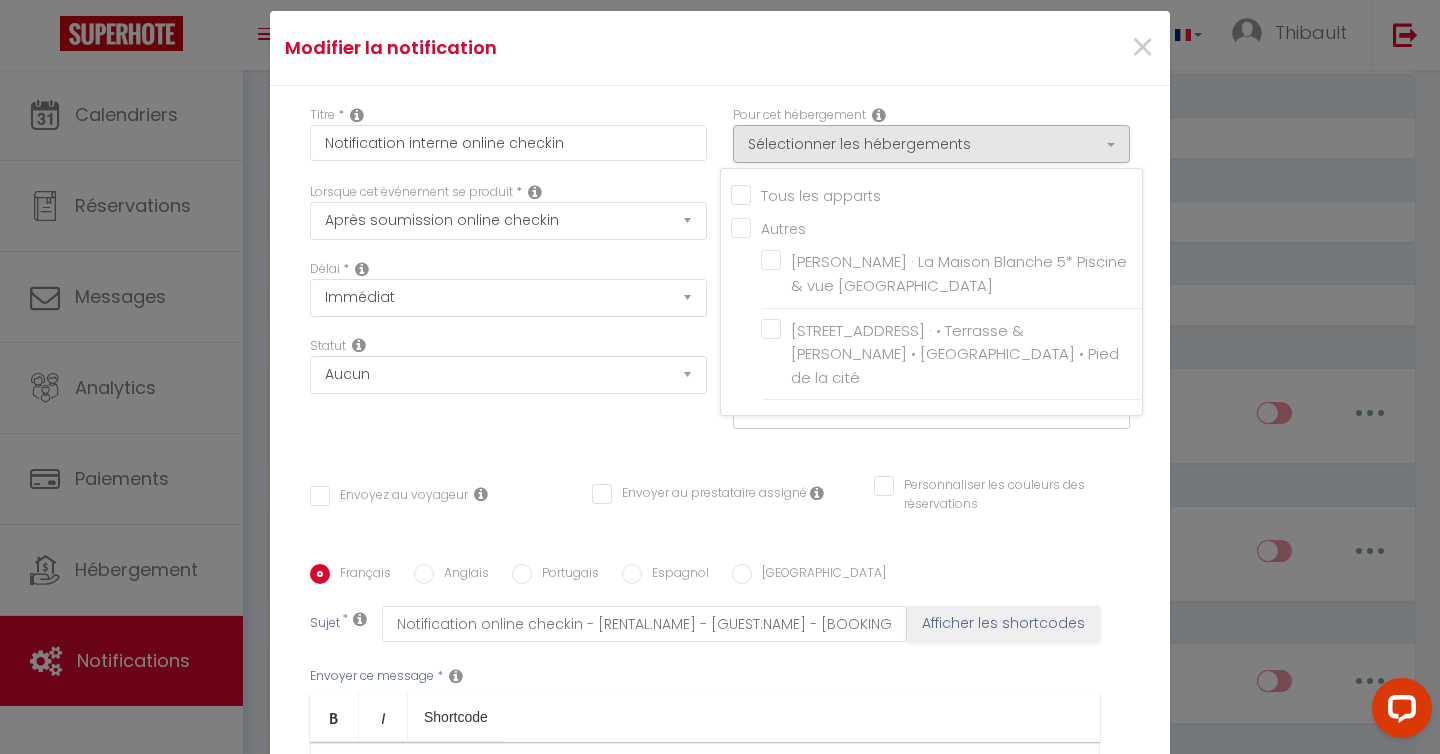 click on "Tous les apparts" at bounding box center [936, 194] 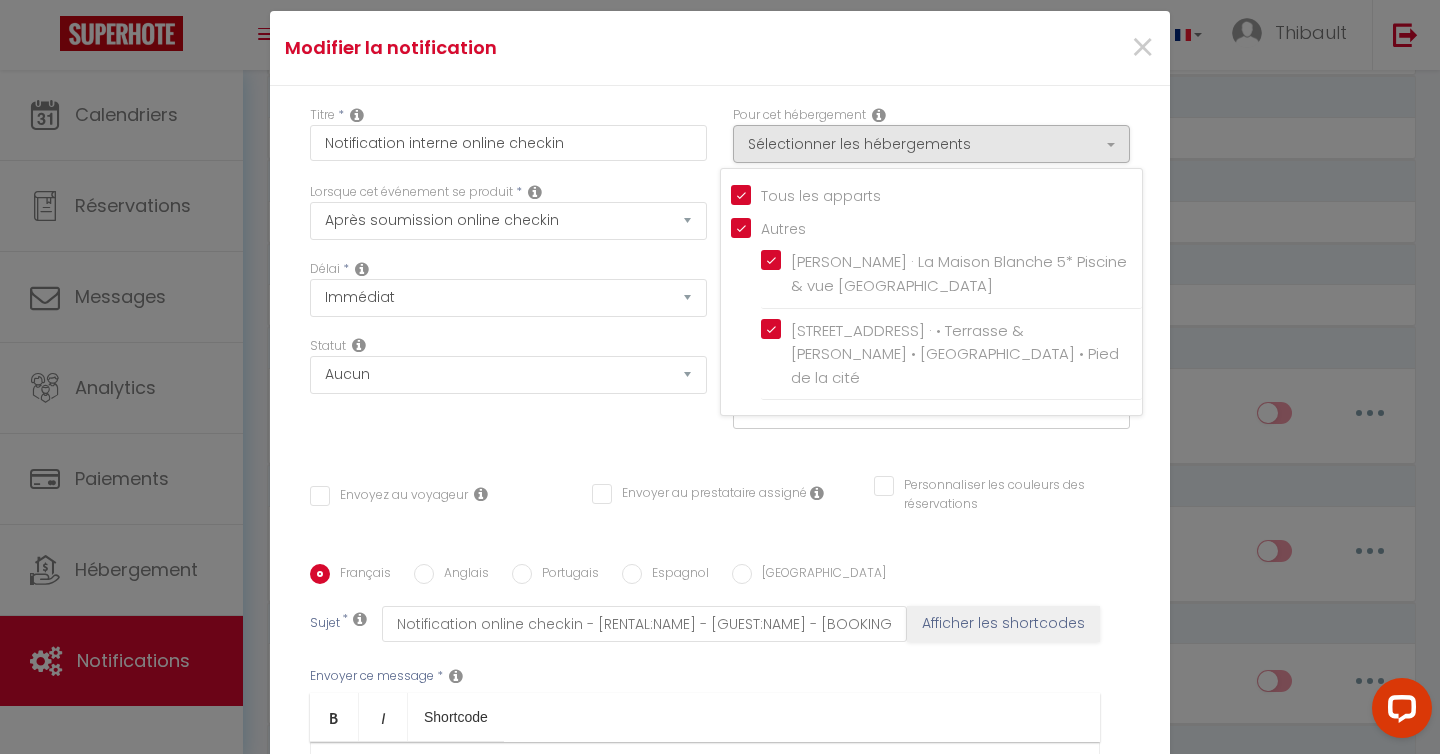 checkbox on "false" 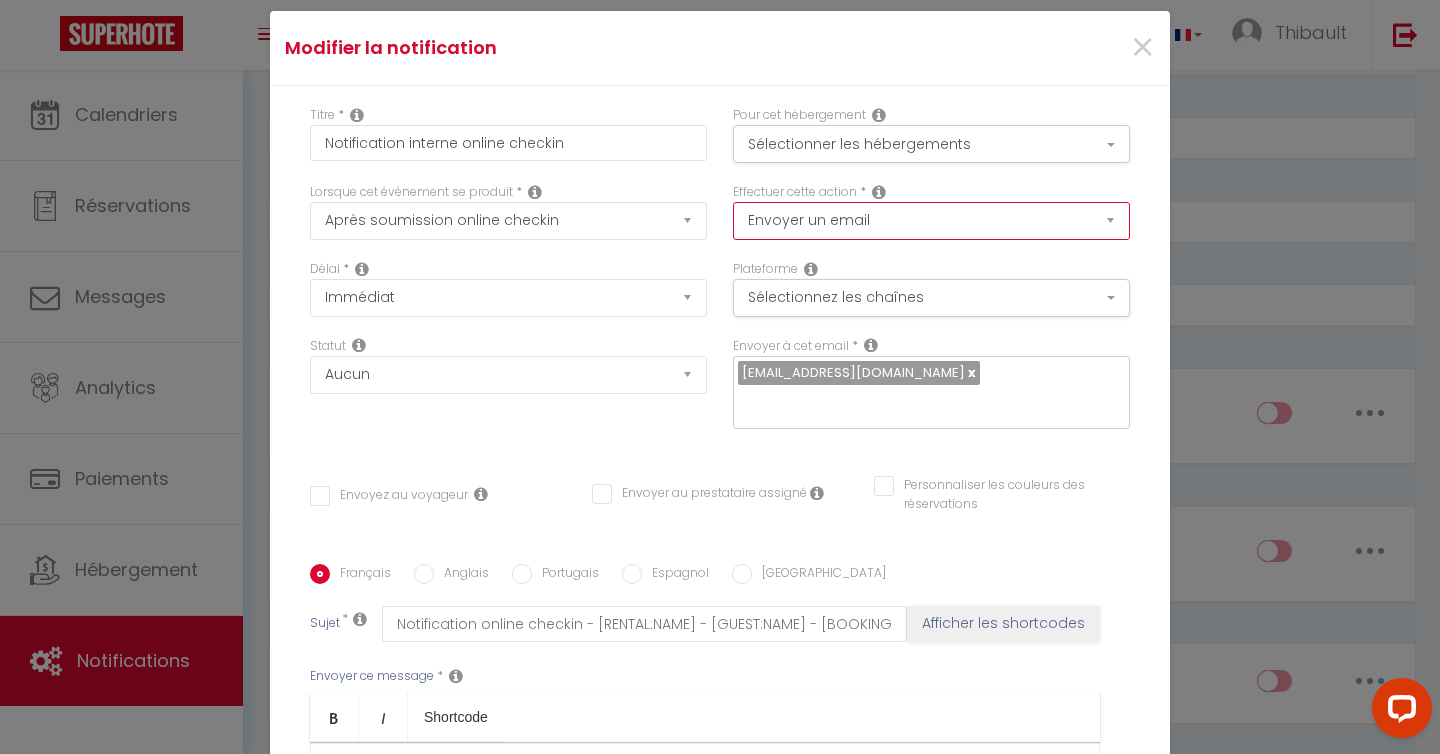 click on "Envoyer un email   Envoyer un SMS   Envoyer une notification push" at bounding box center [931, 221] 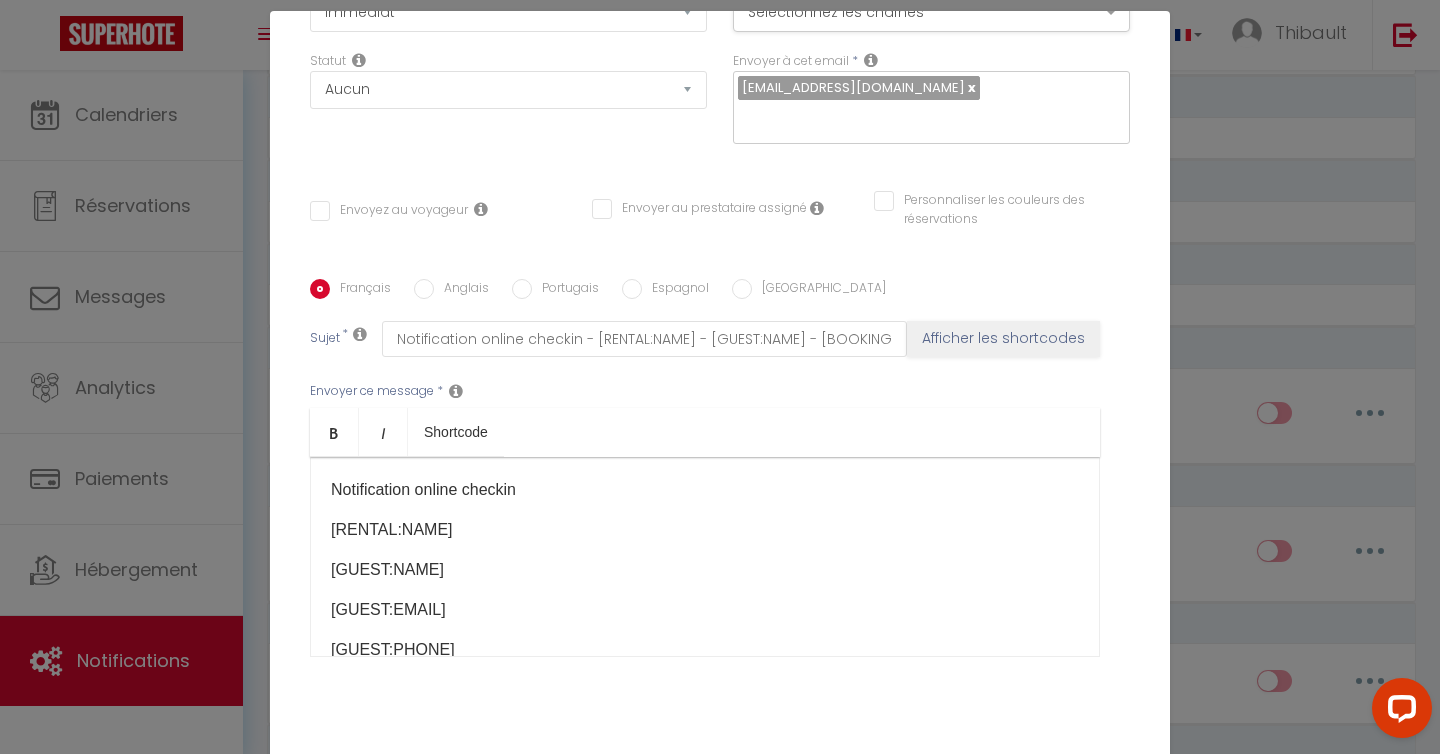 scroll, scrollTop: 288, scrollLeft: 0, axis: vertical 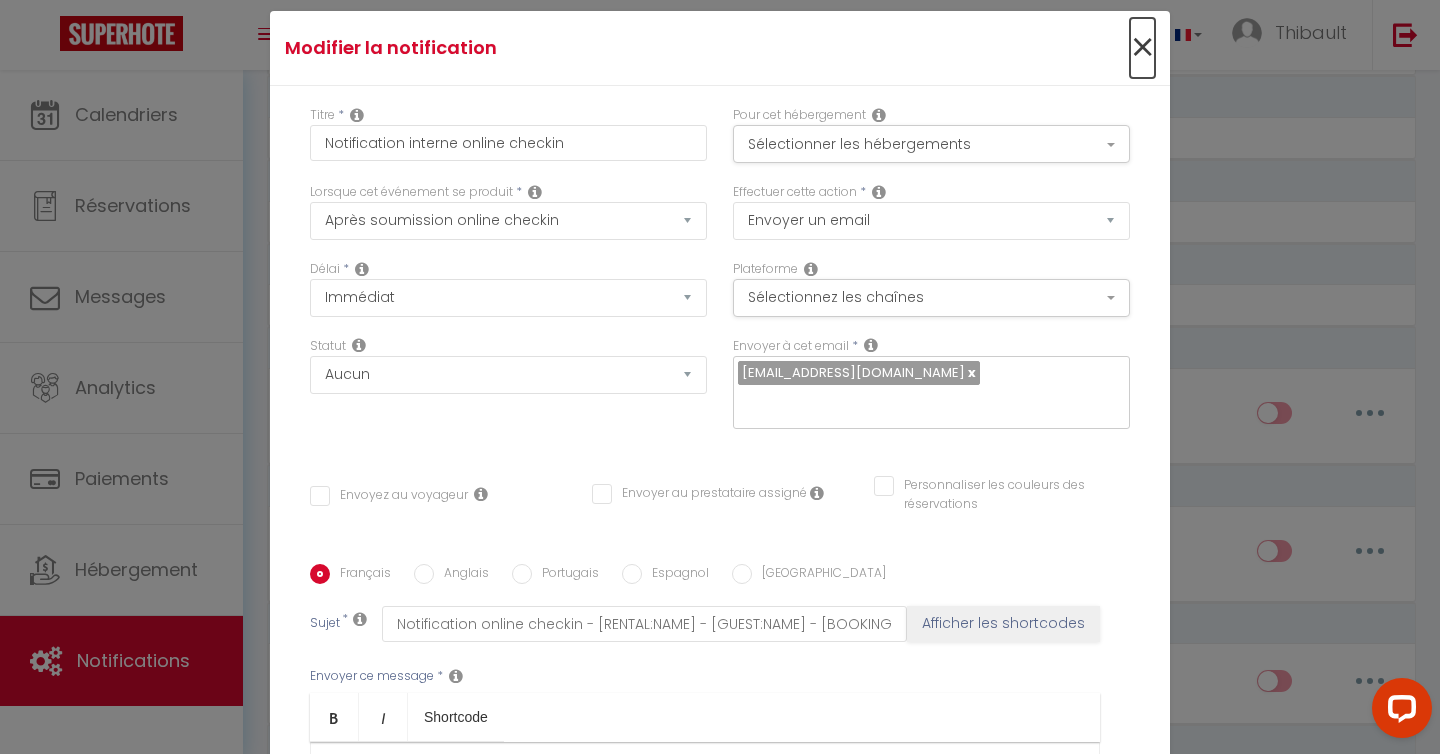 click on "×" at bounding box center (1142, 48) 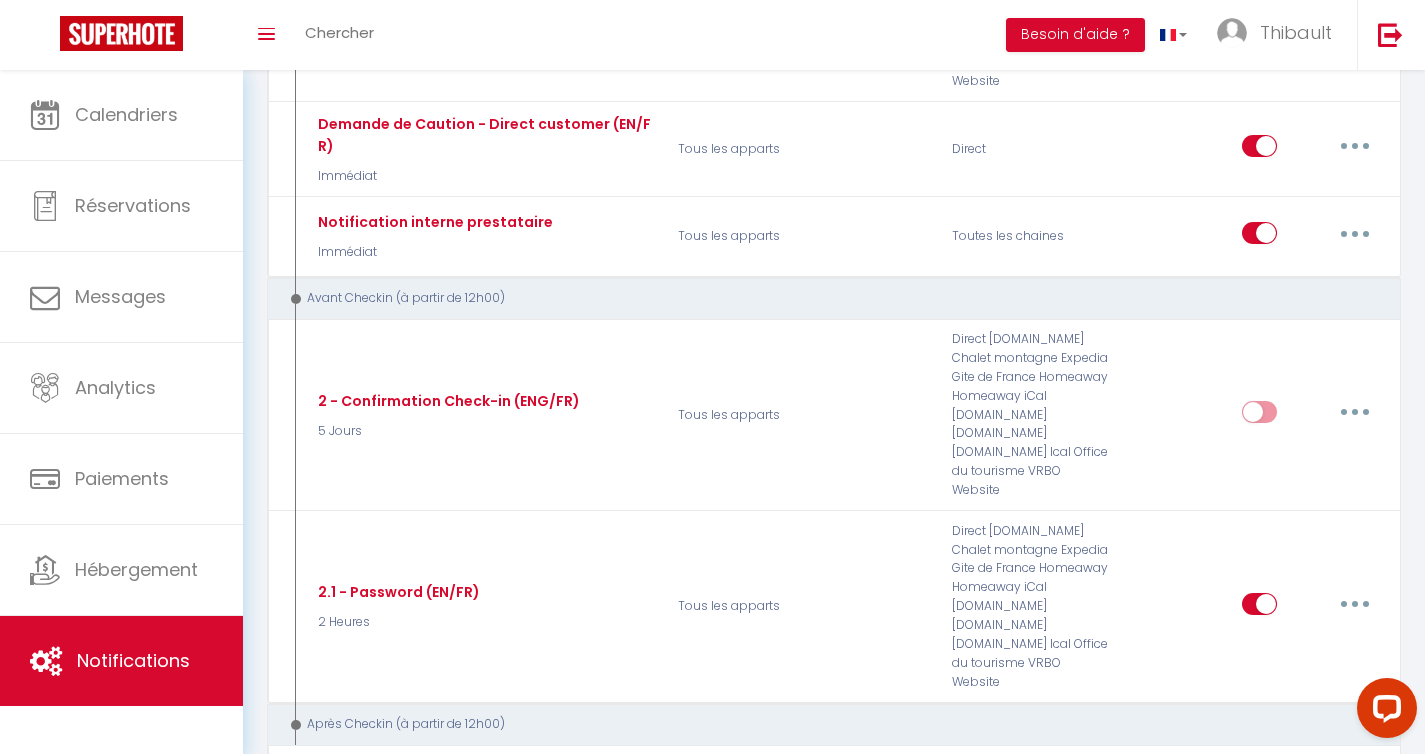 scroll, scrollTop: 0, scrollLeft: 0, axis: both 